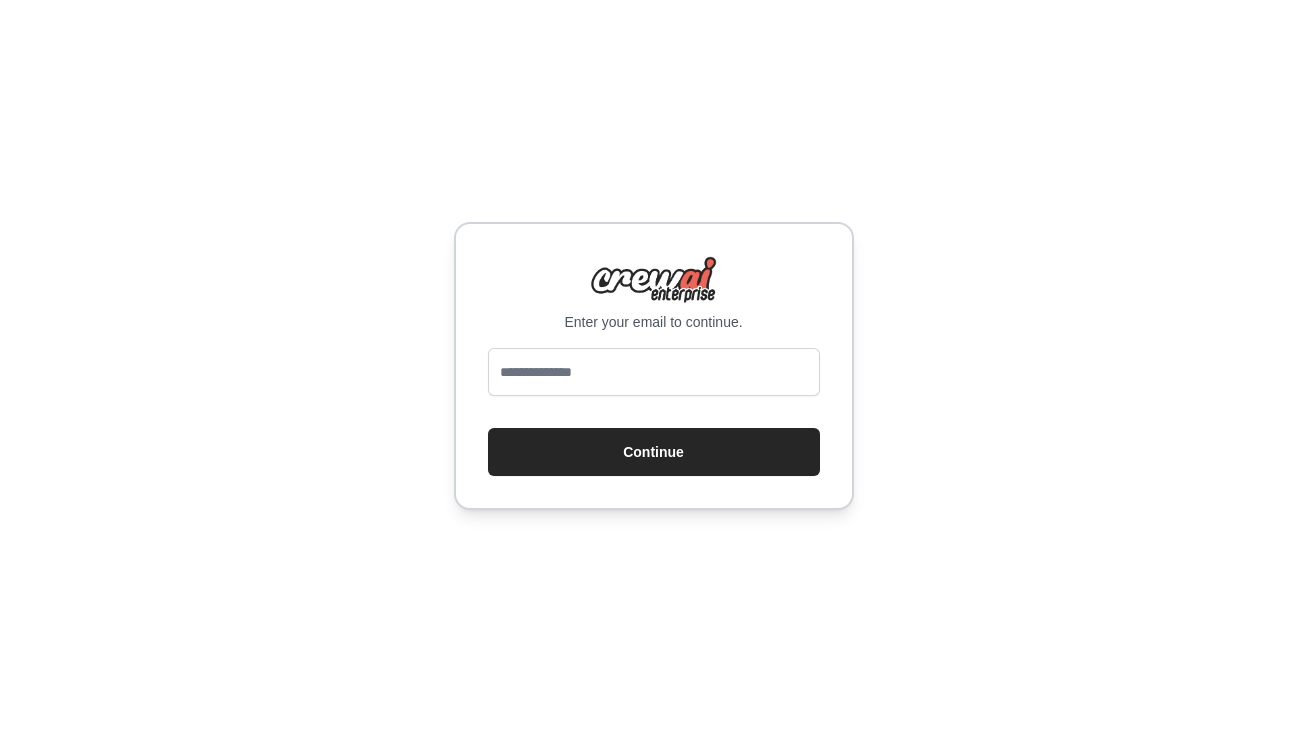 scroll, scrollTop: 0, scrollLeft: 0, axis: both 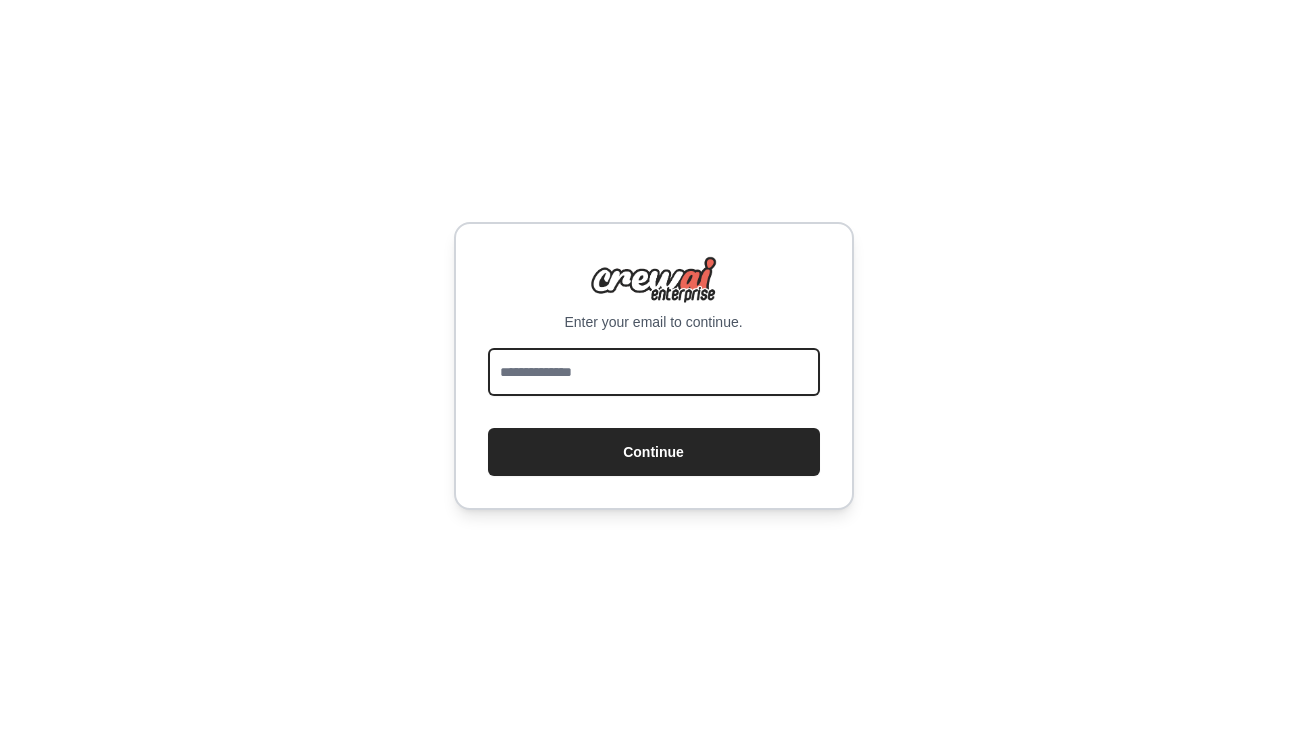 click at bounding box center (654, 372) 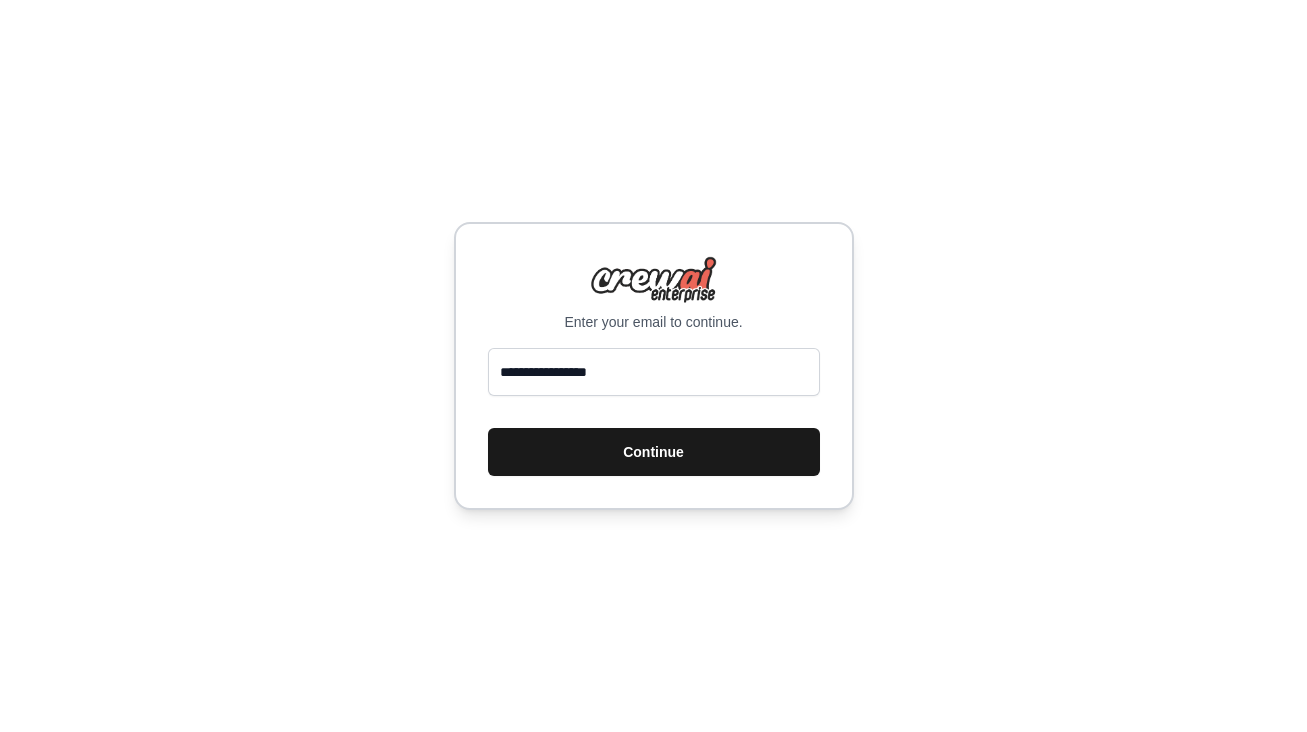 click on "Continue" at bounding box center [654, 452] 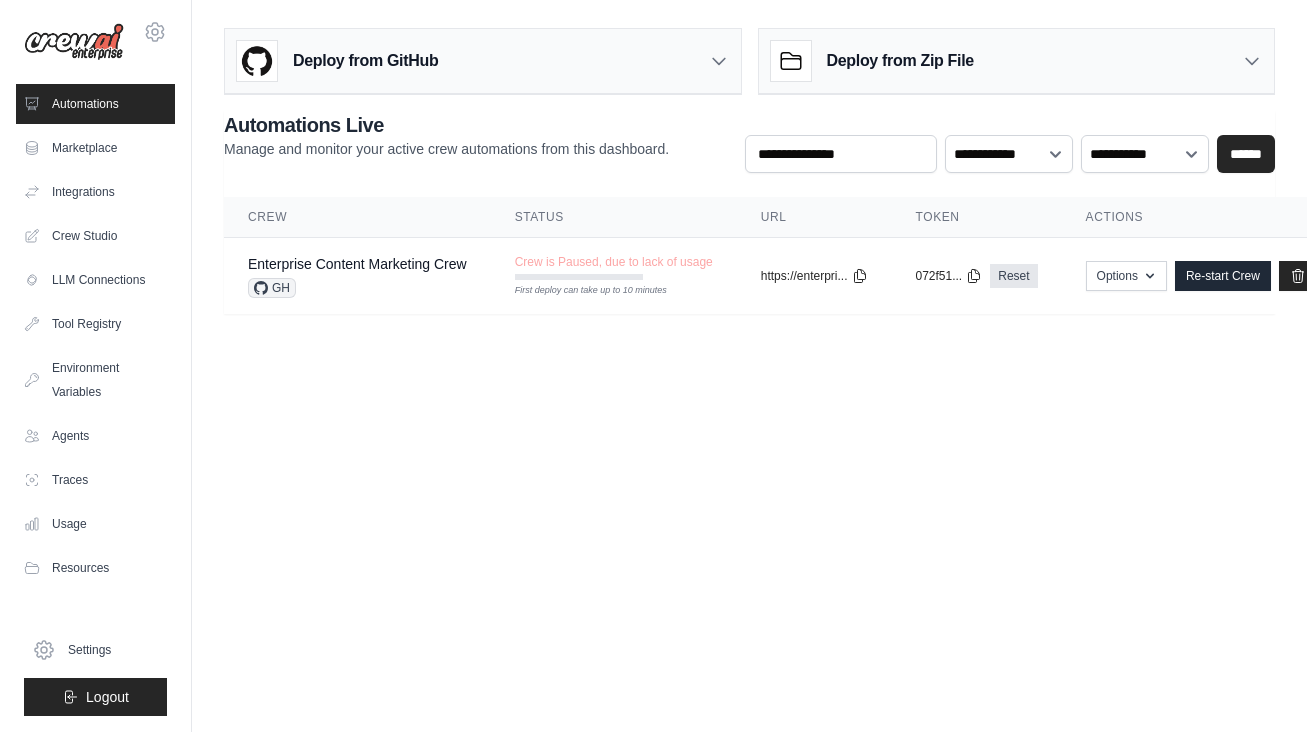 scroll, scrollTop: 0, scrollLeft: 0, axis: both 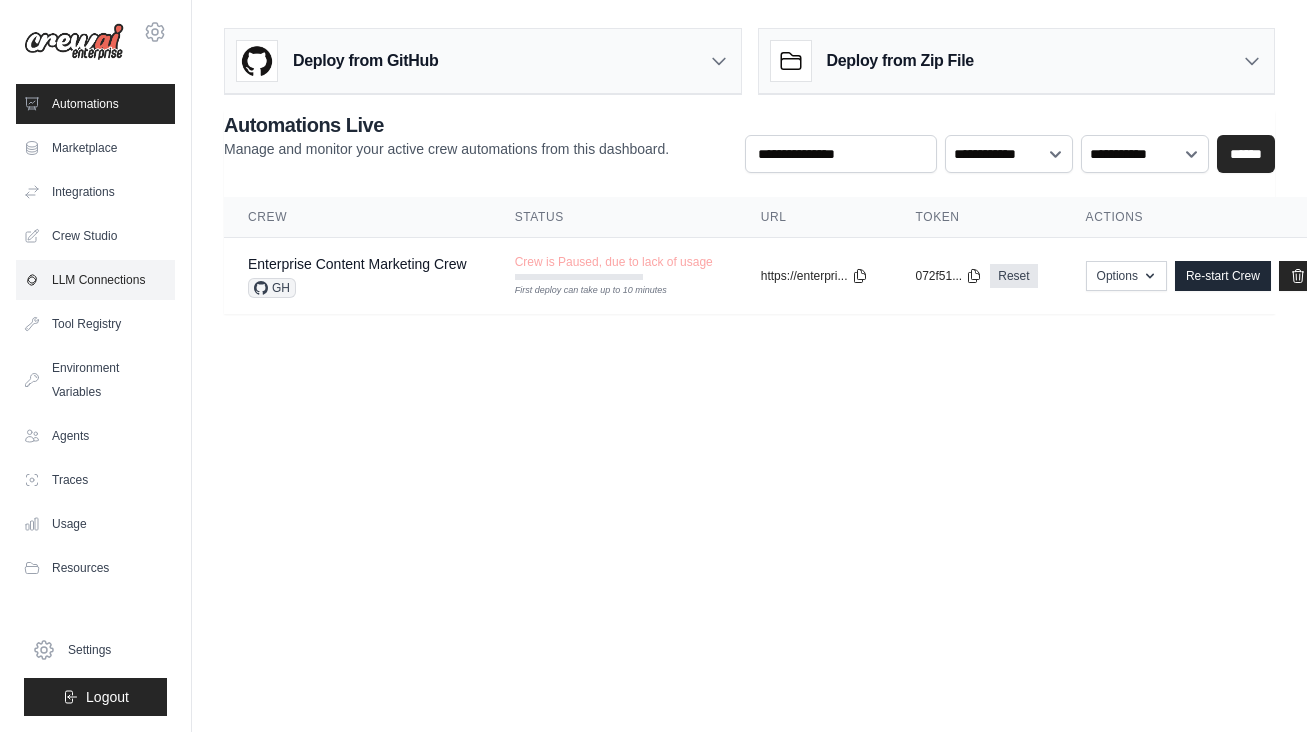 click on "LLM Connections" at bounding box center (95, 280) 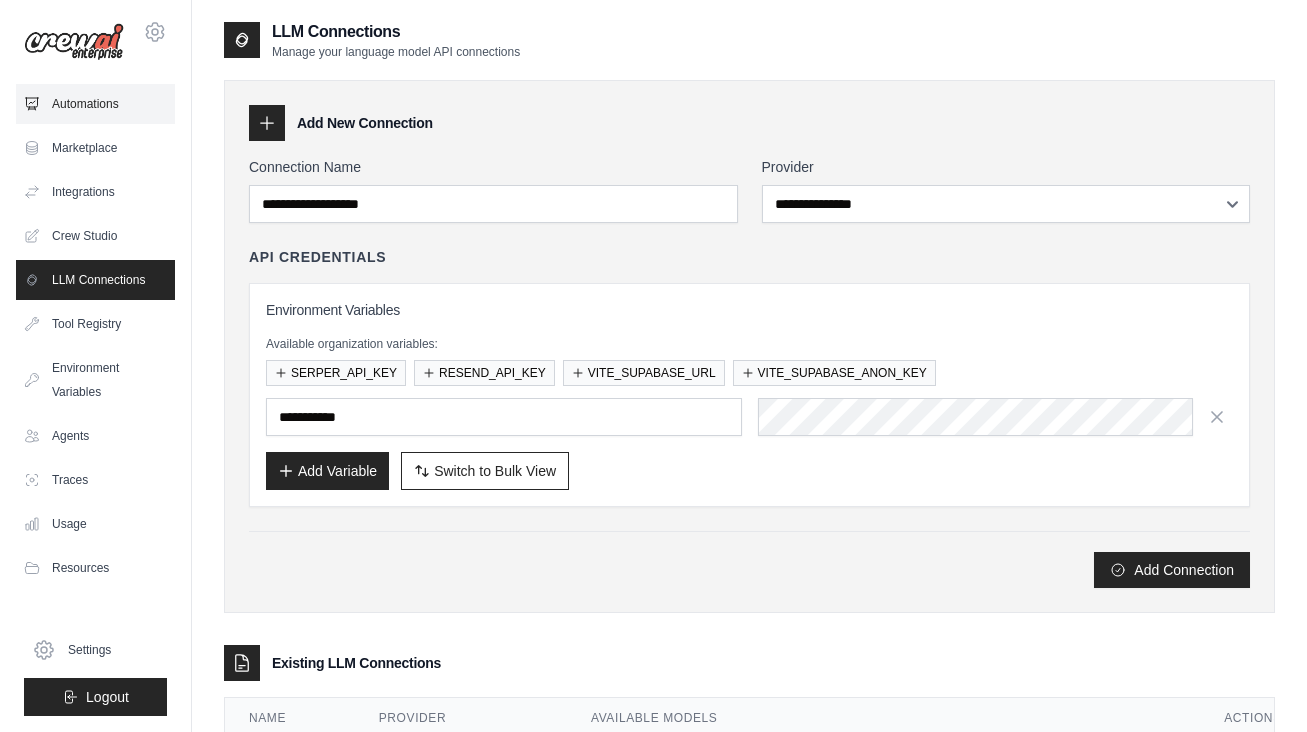 click on "Automations" at bounding box center (95, 104) 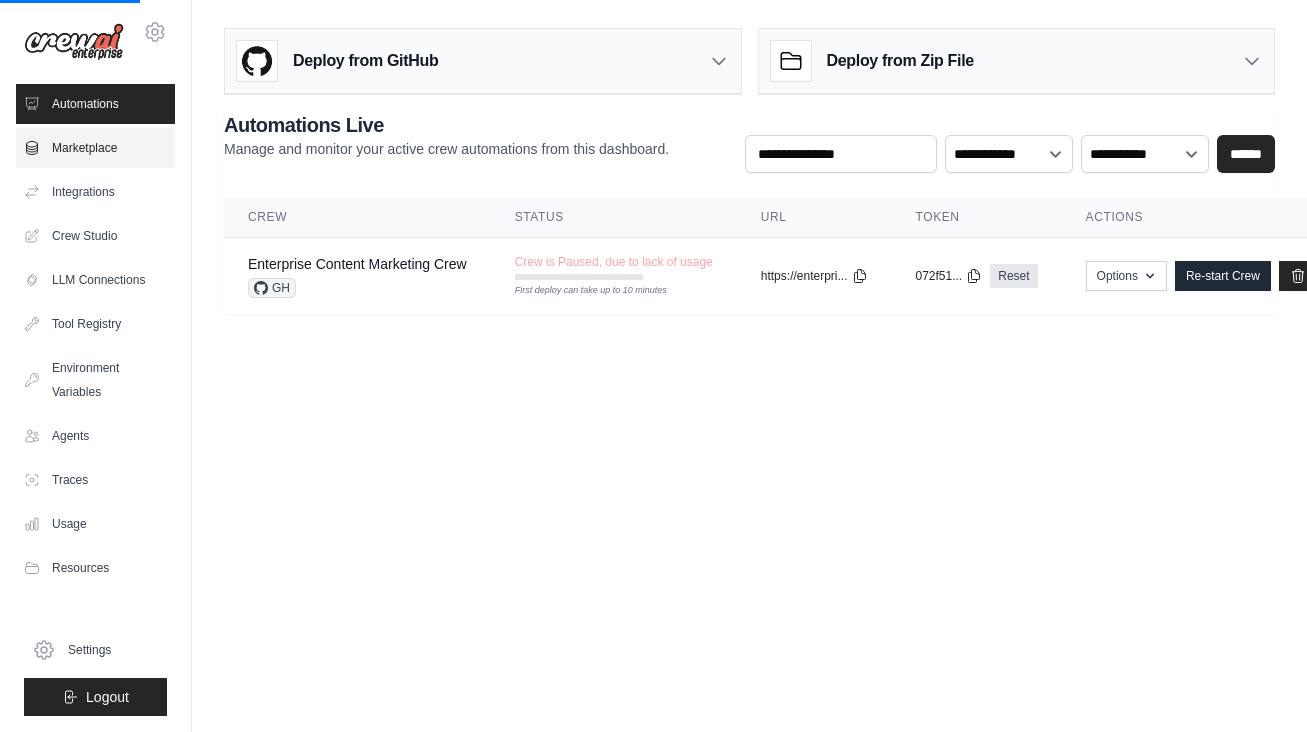 click on "Marketplace" at bounding box center [95, 148] 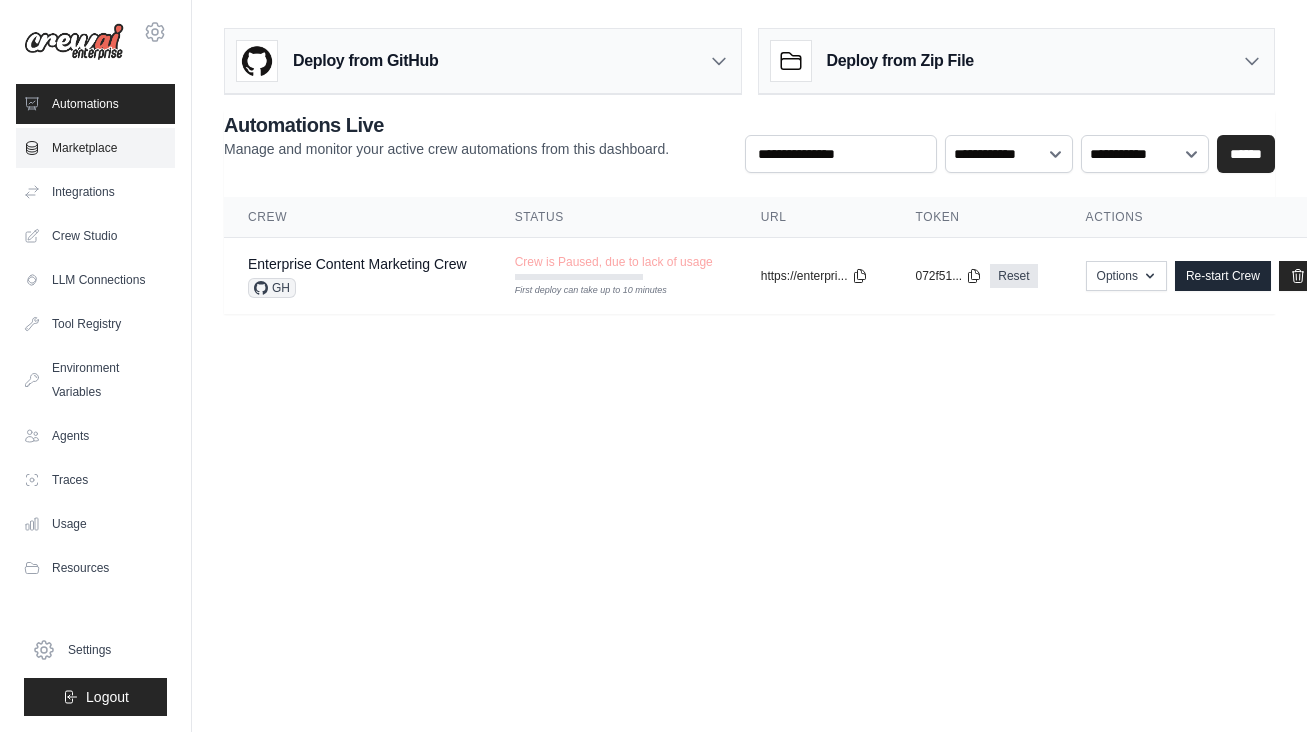 click on "Marketplace" at bounding box center (95, 148) 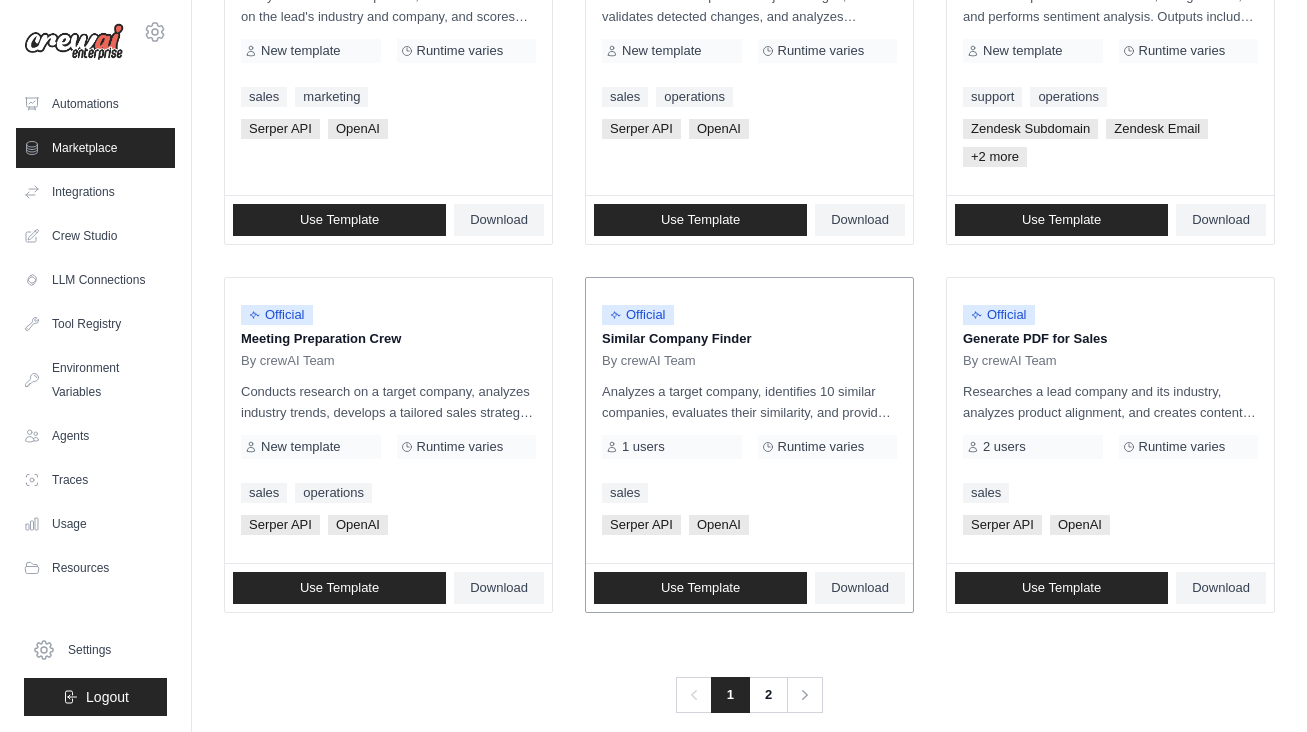 scroll, scrollTop: 1177, scrollLeft: 0, axis: vertical 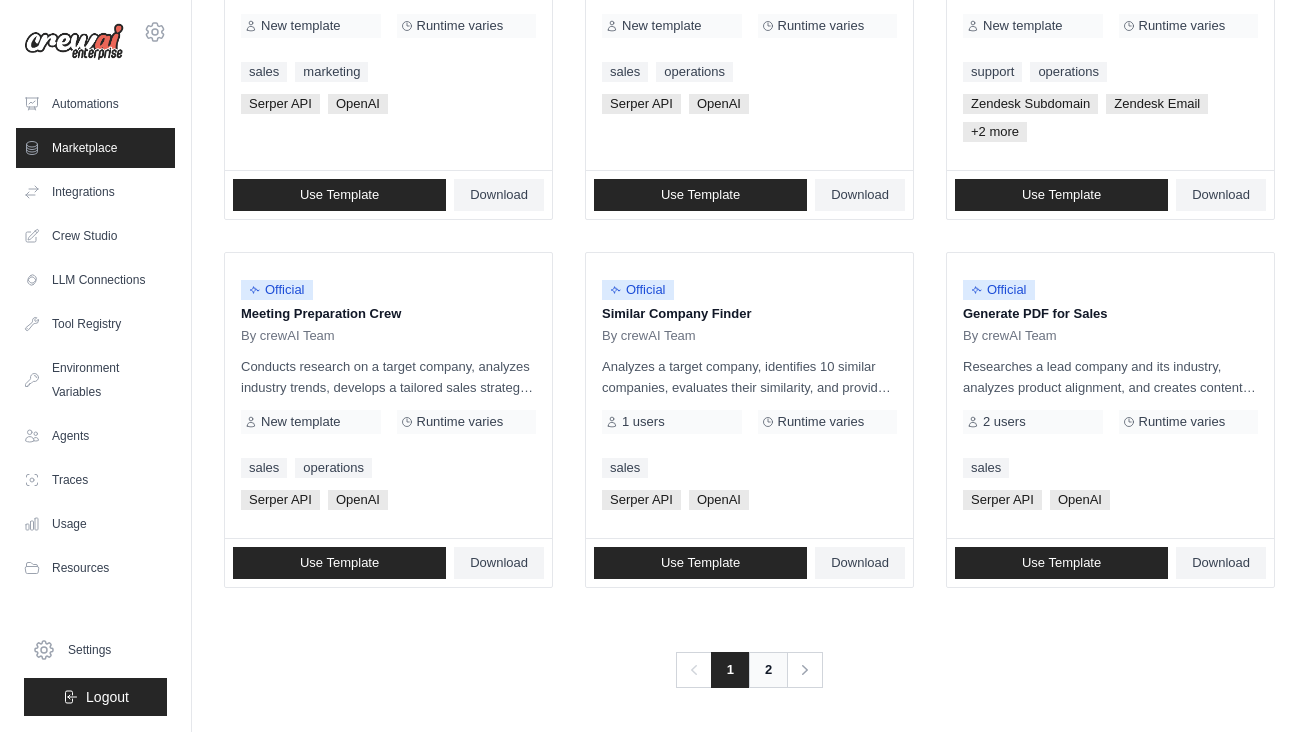 click on "2" at bounding box center (768, 670) 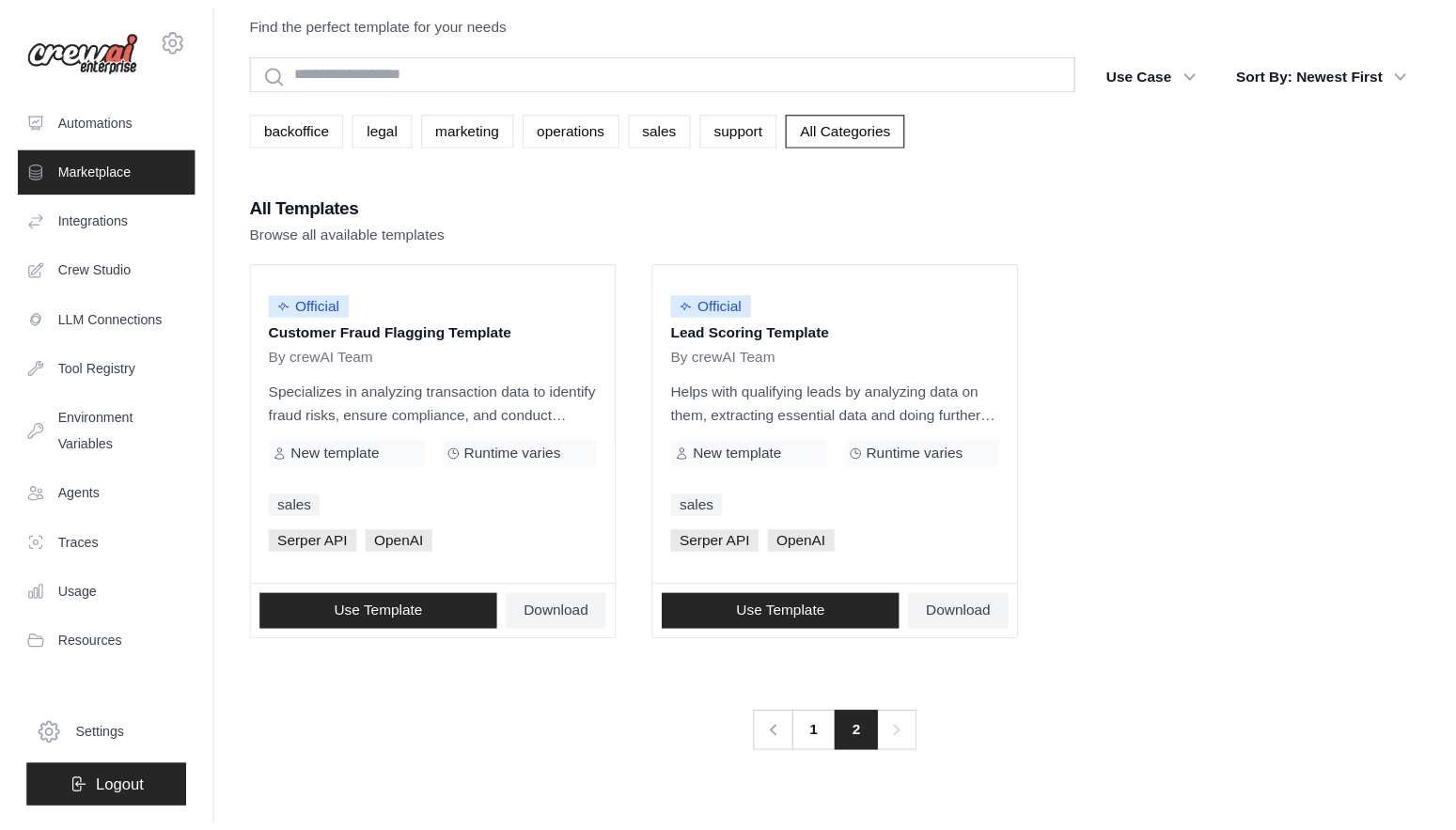 scroll, scrollTop: 0, scrollLeft: 0, axis: both 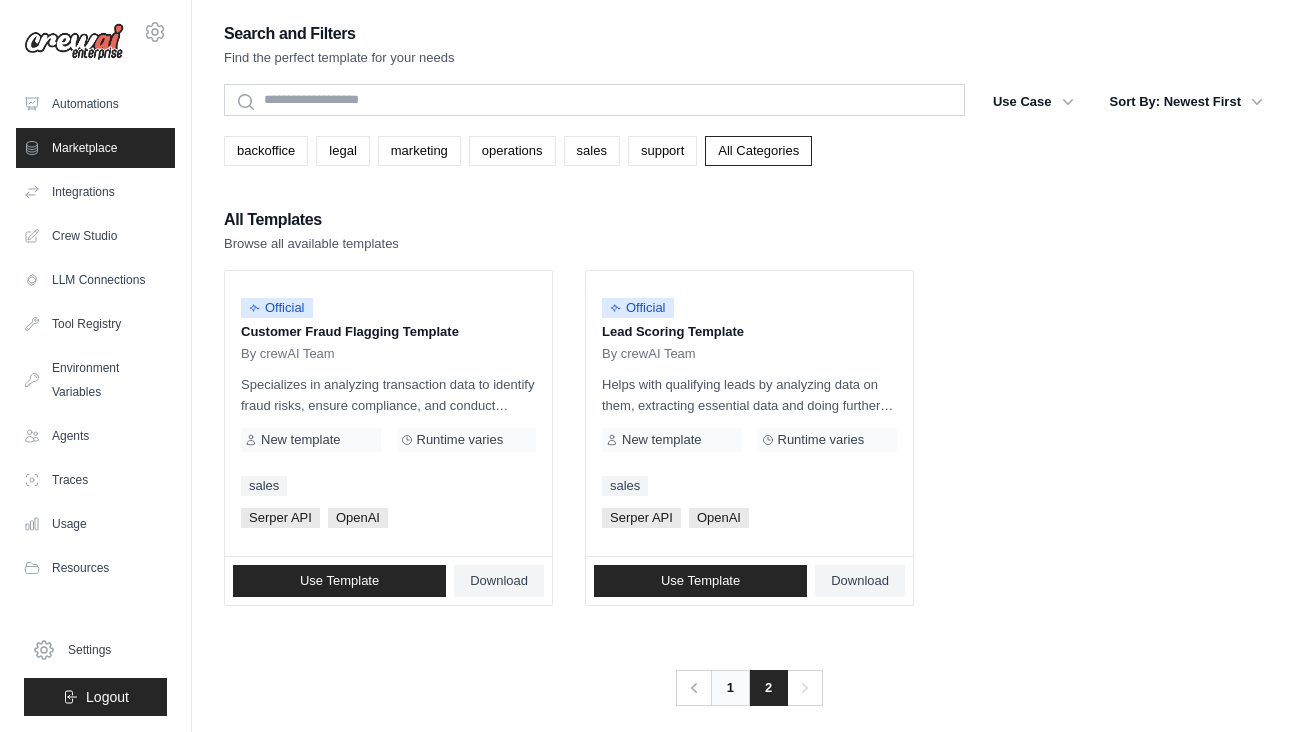 click on "1" at bounding box center [730, 688] 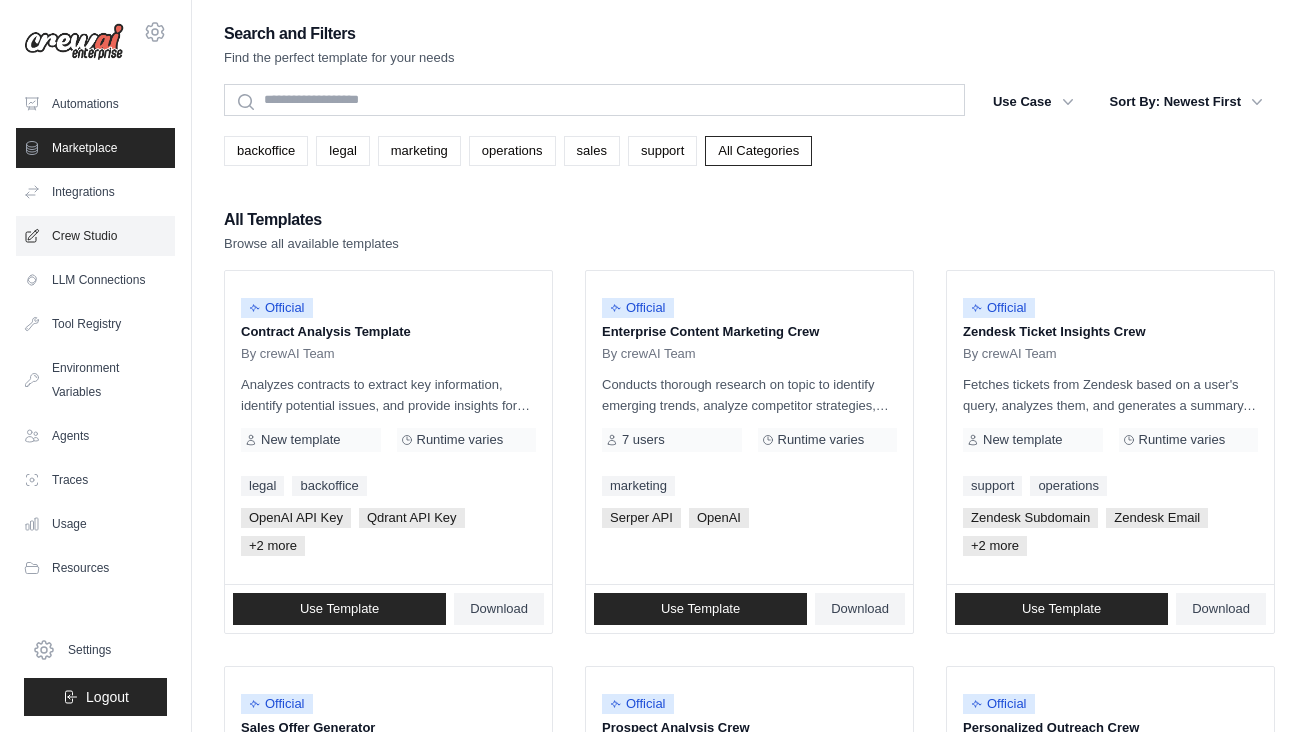 click on "Crew Studio" at bounding box center [95, 236] 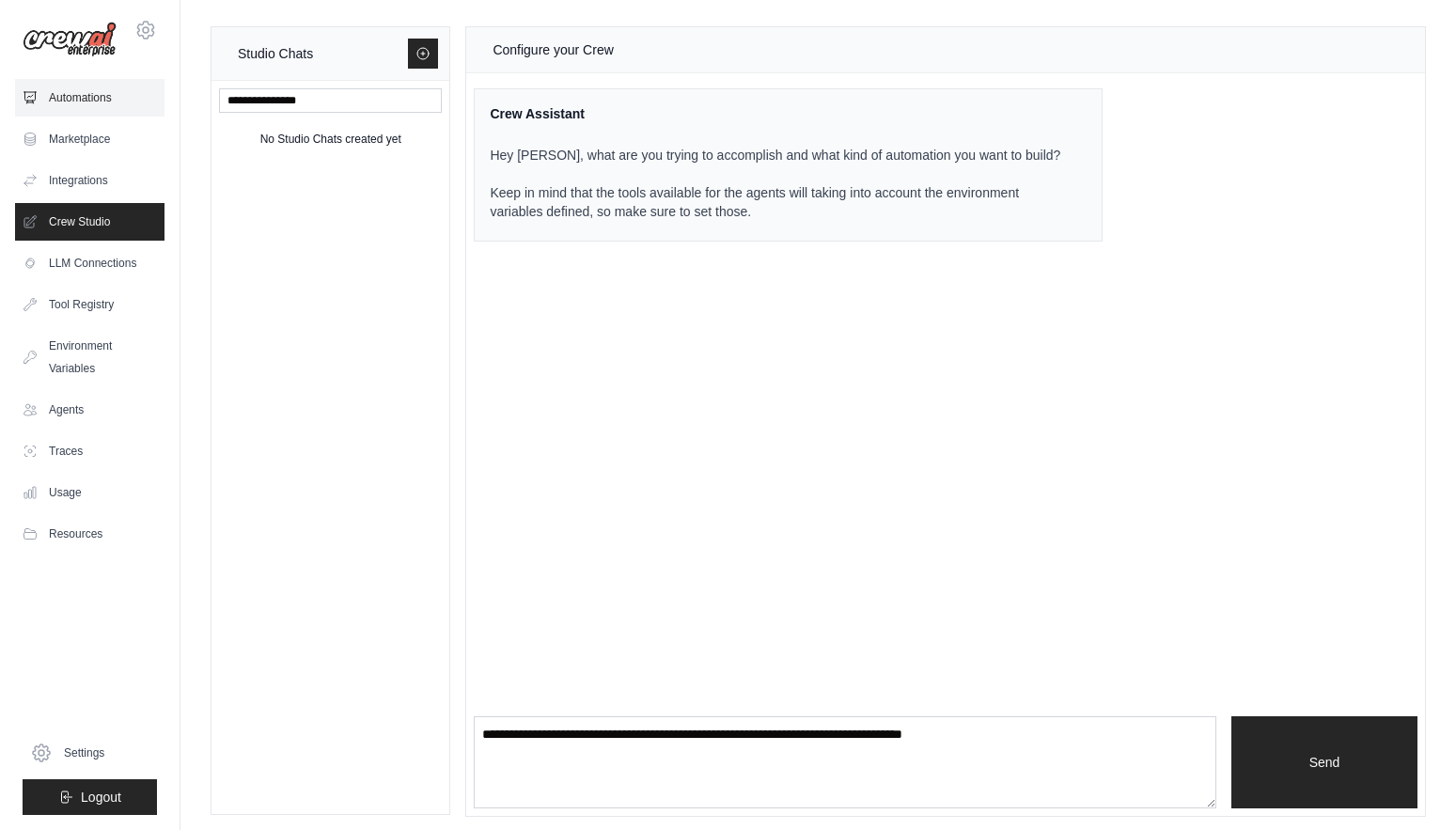 click on "Automations" at bounding box center [89, 98] 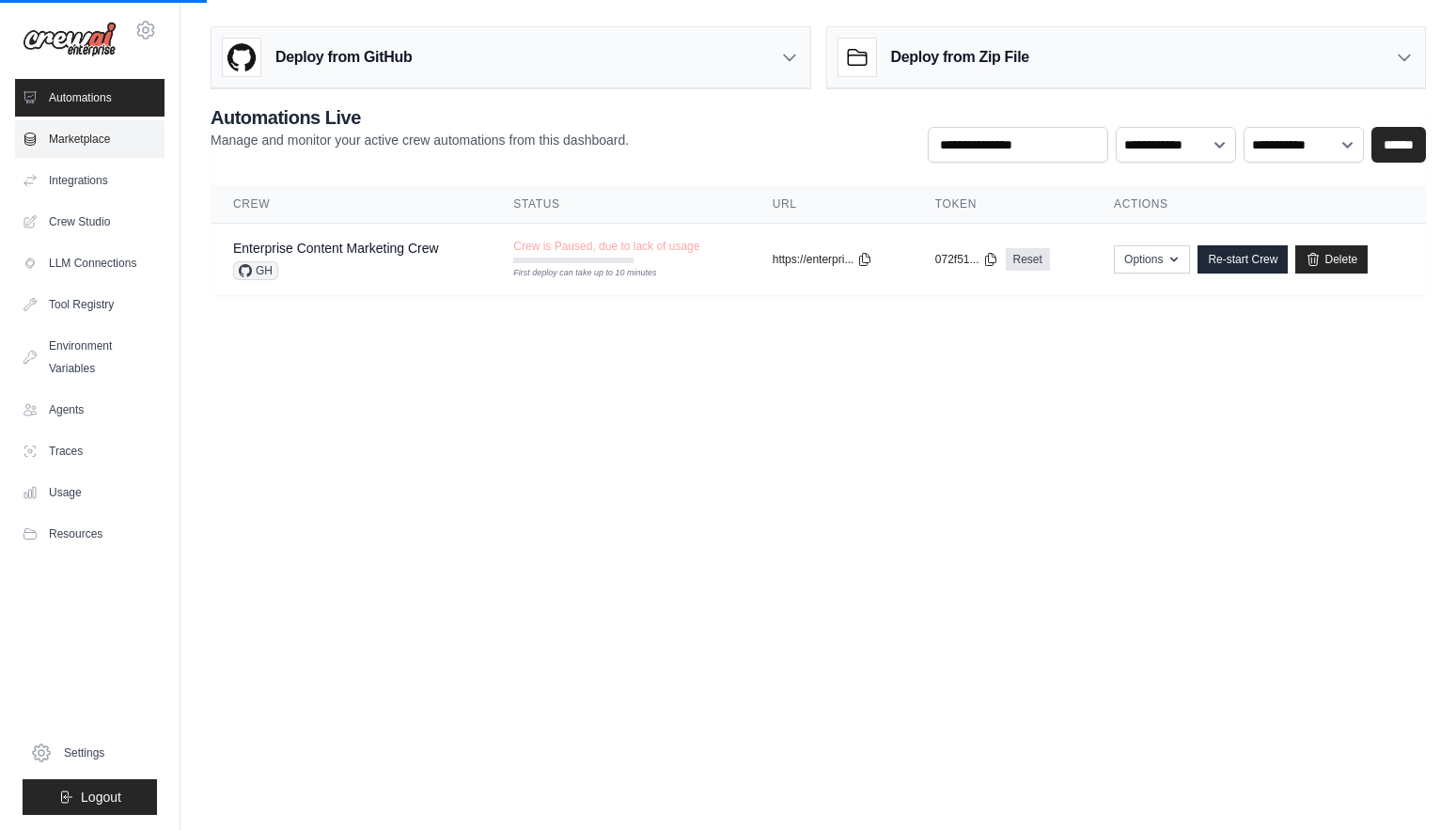 click on "Marketplace" at bounding box center (89, 139) 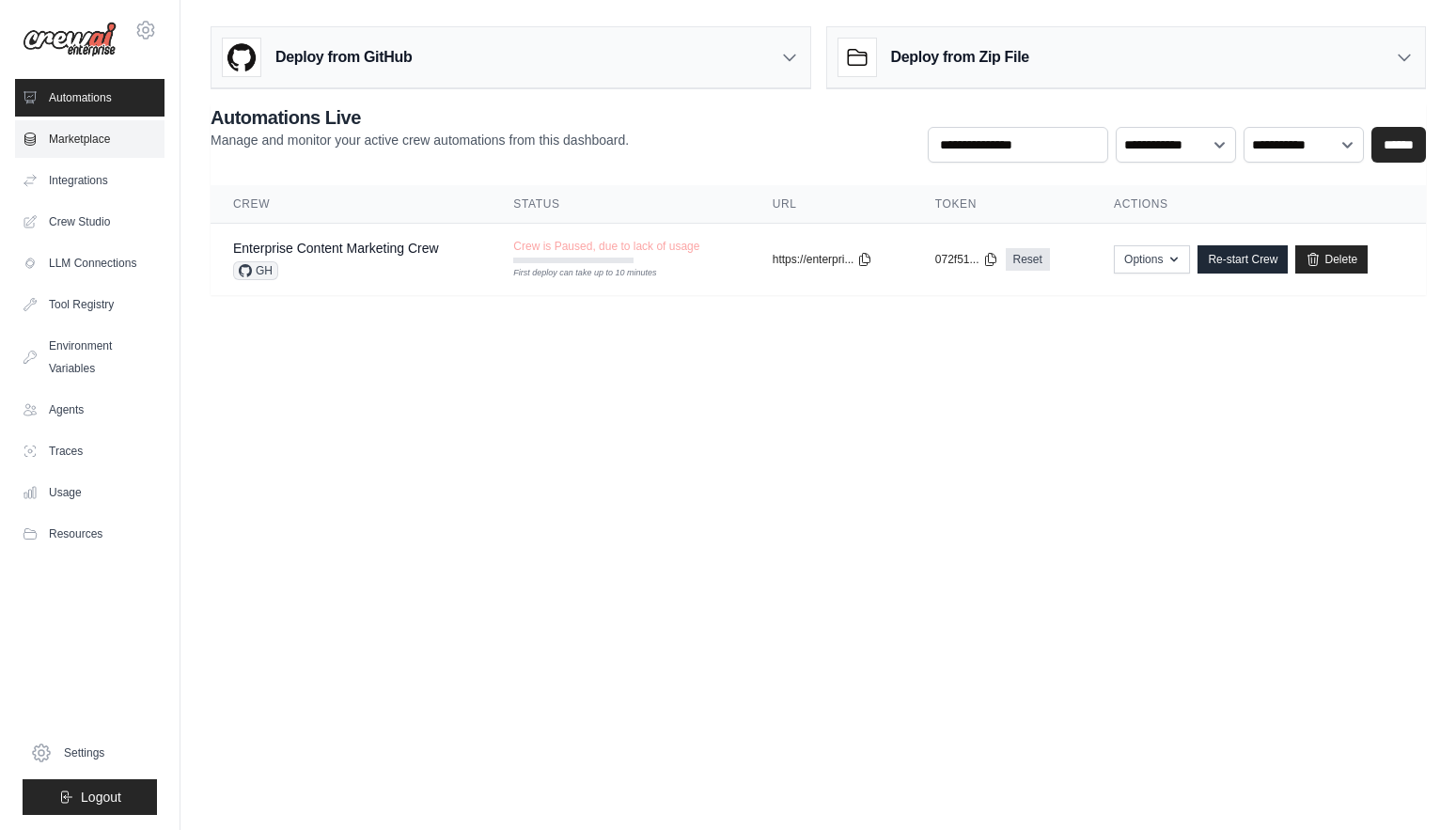 click on "Marketplace" at bounding box center [89, 139] 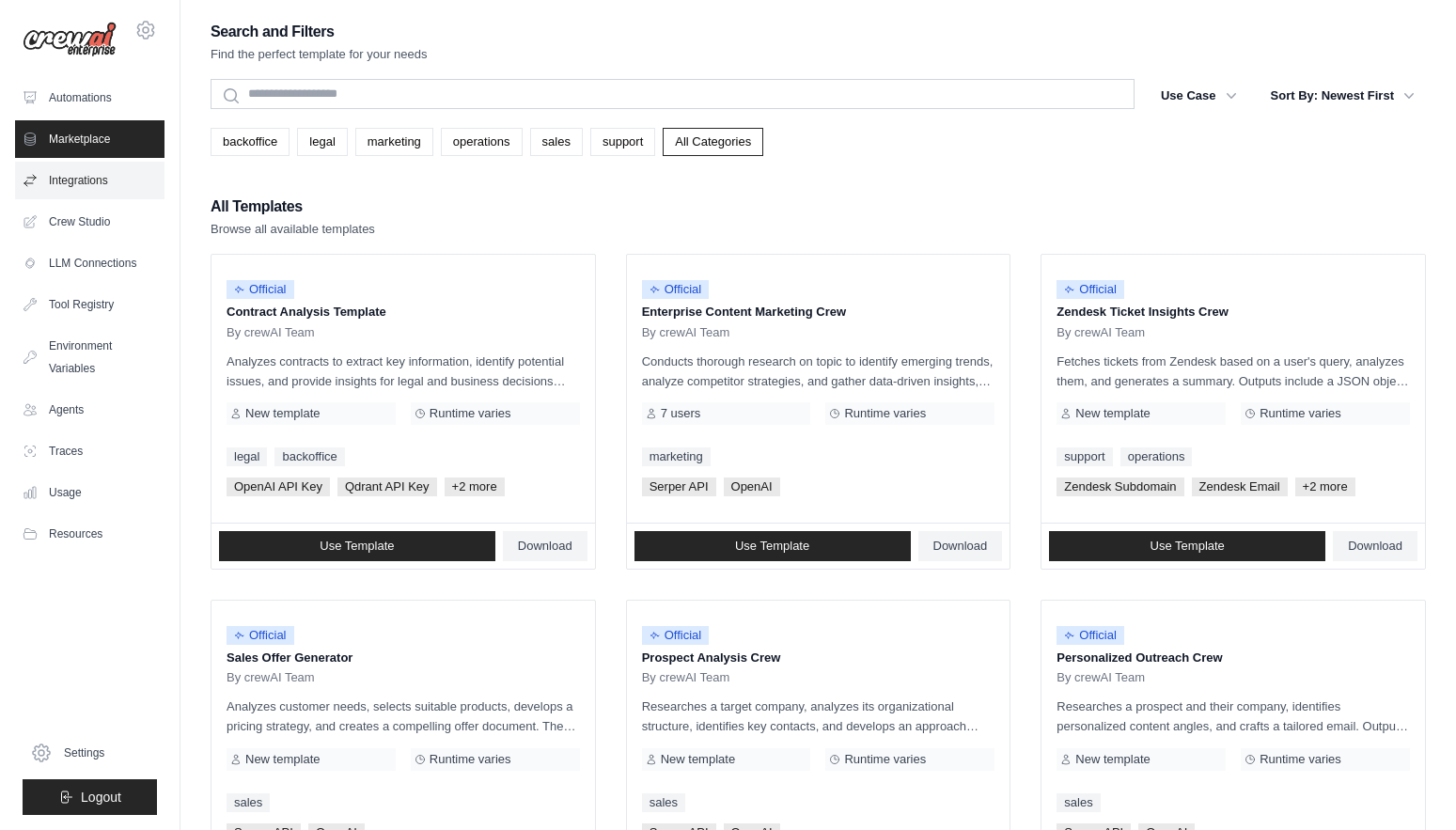 click on "Integrations" at bounding box center (89, 180) 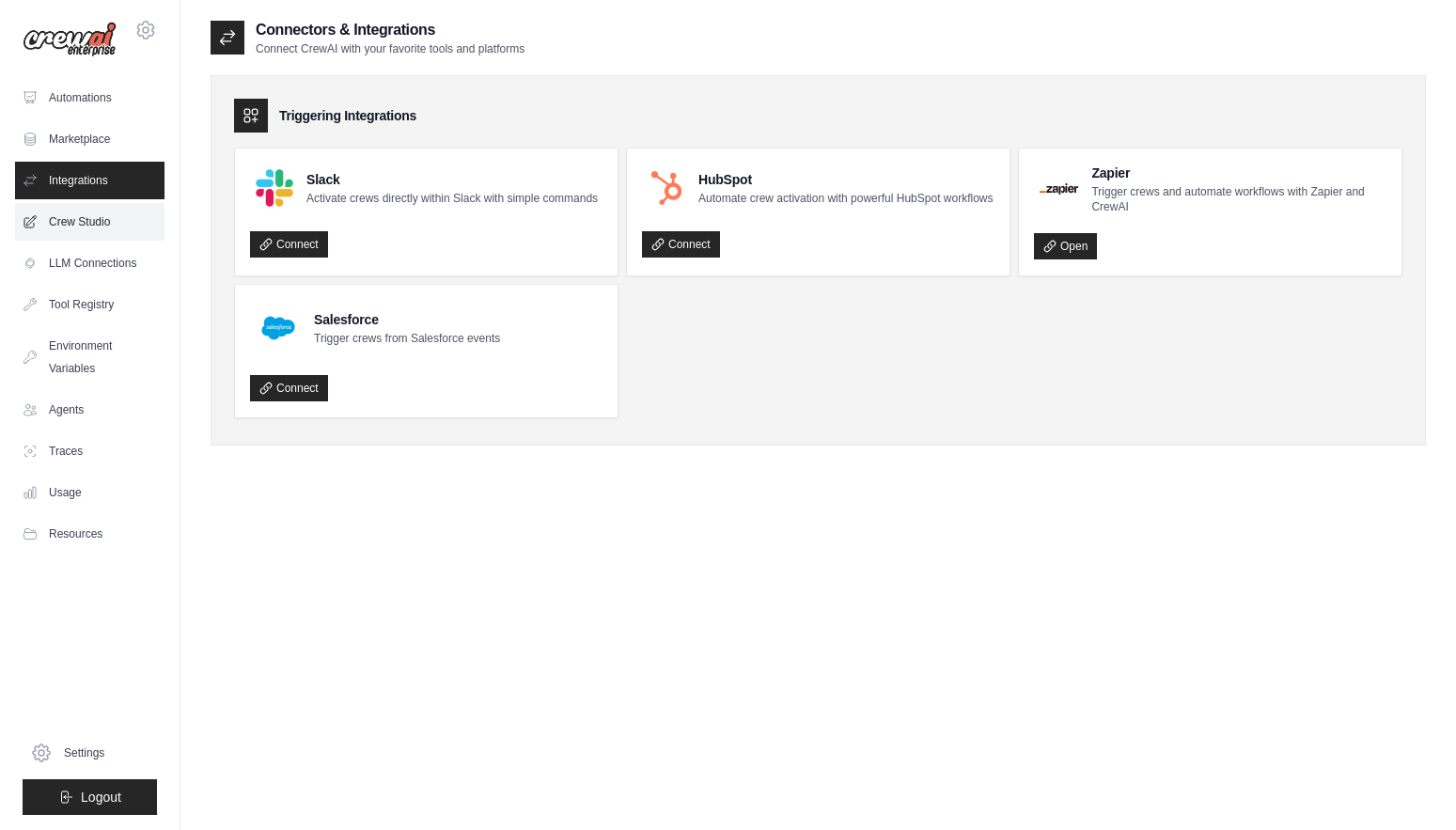 click on "Crew Studio" at bounding box center (89, 222) 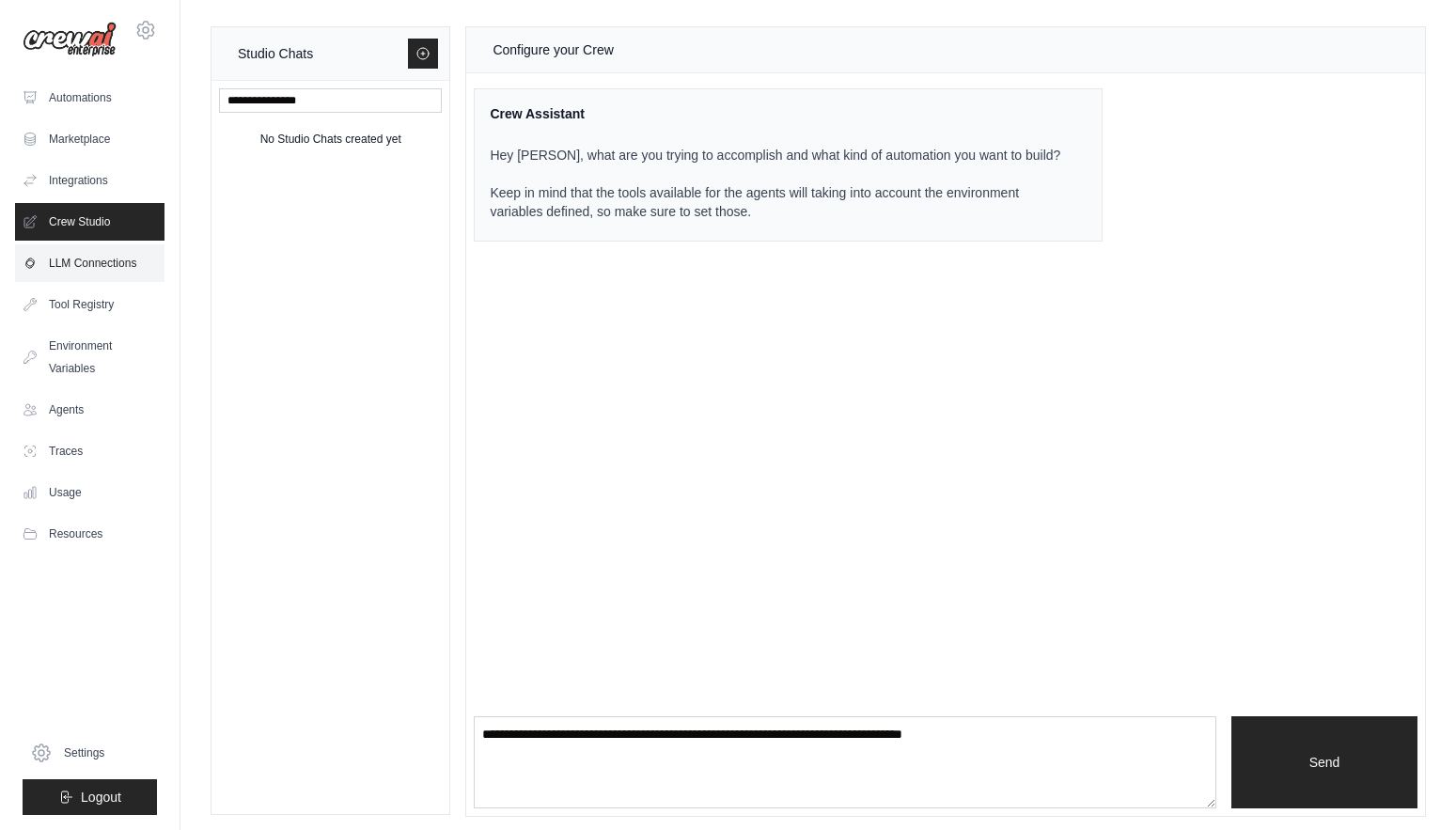 click on "LLM Connections" at bounding box center (89, 263) 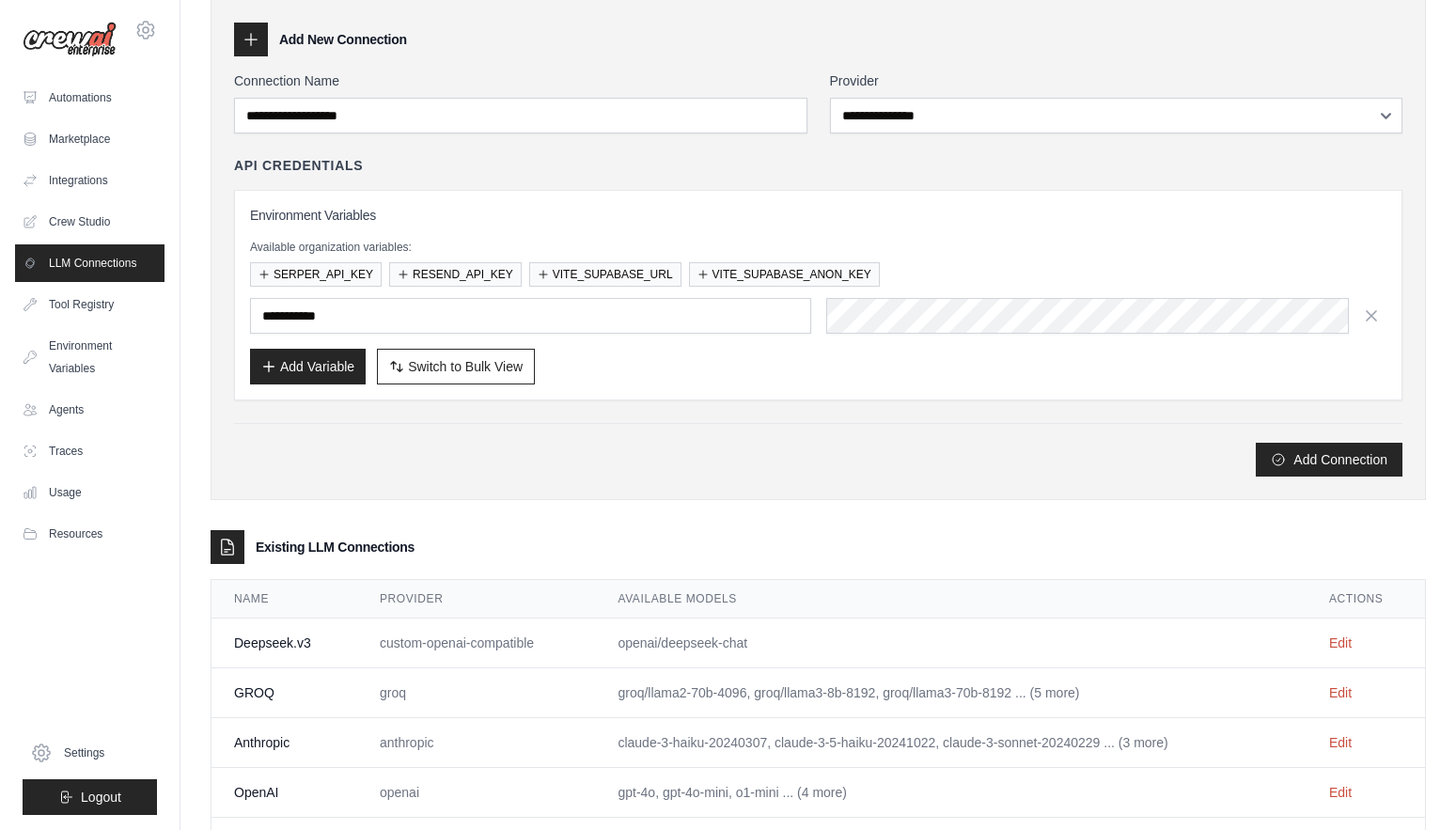 scroll, scrollTop: 163, scrollLeft: 0, axis: vertical 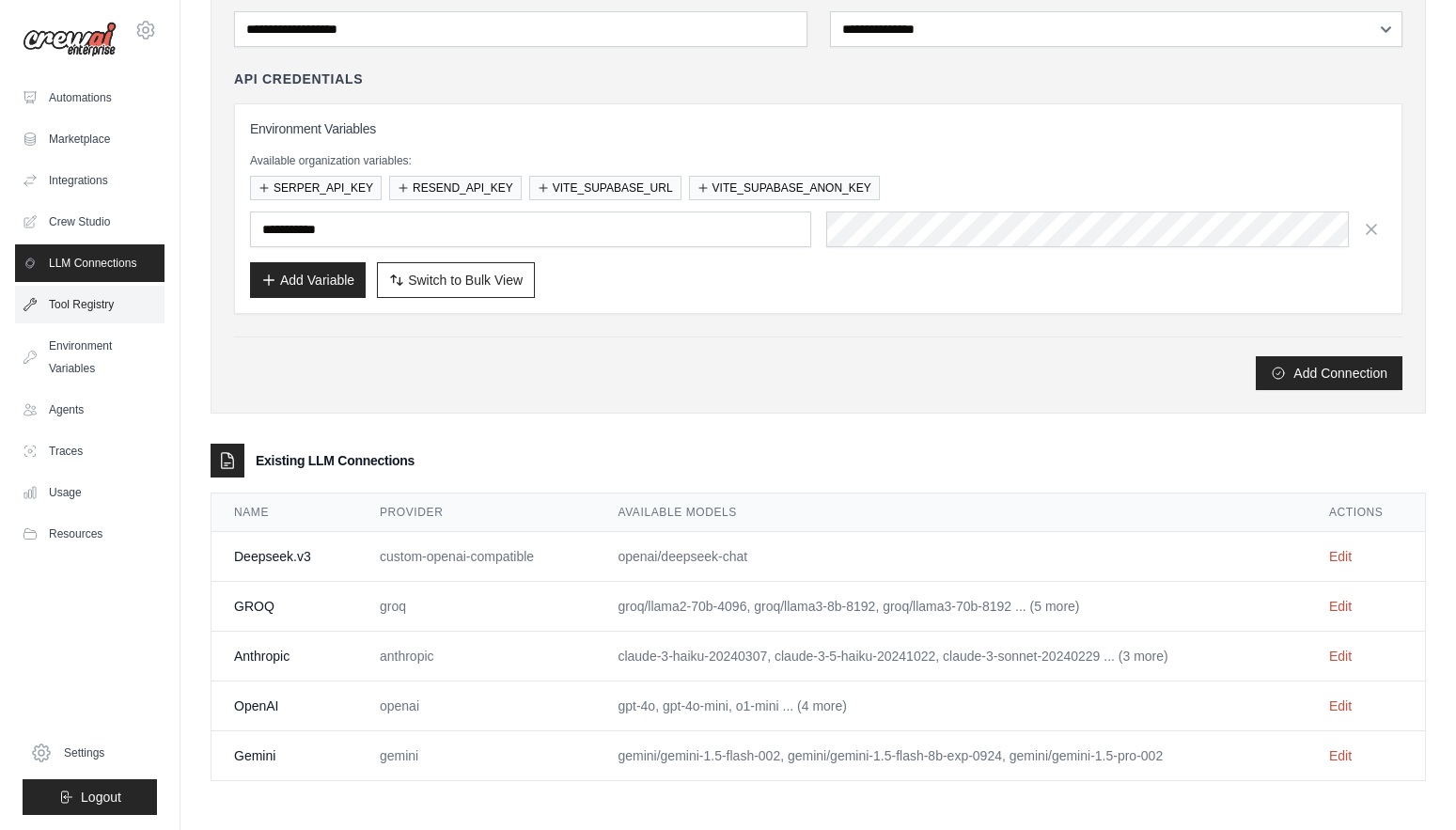 click on "Tool Registry" at bounding box center [89, 305] 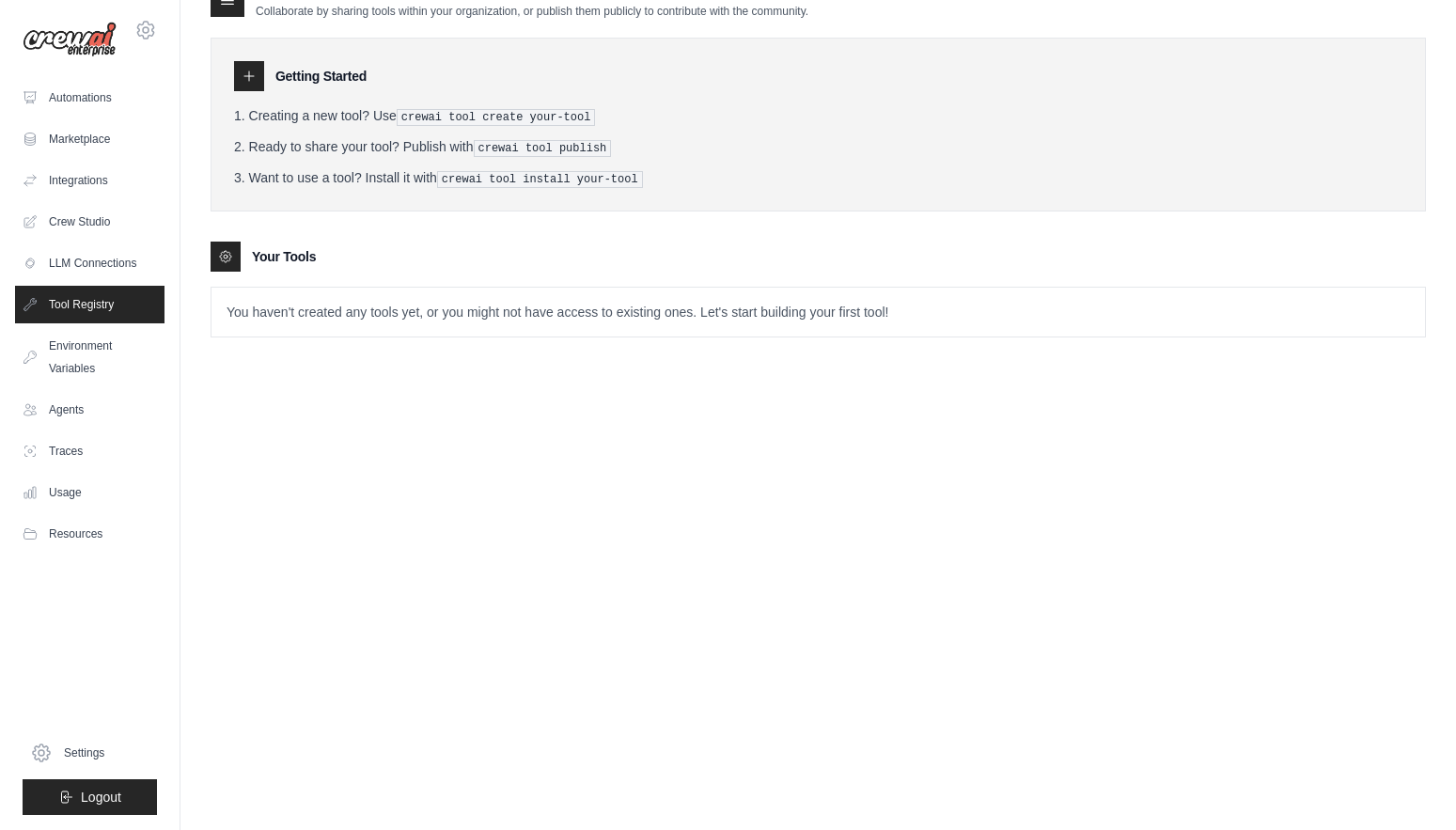 scroll, scrollTop: 0, scrollLeft: 0, axis: both 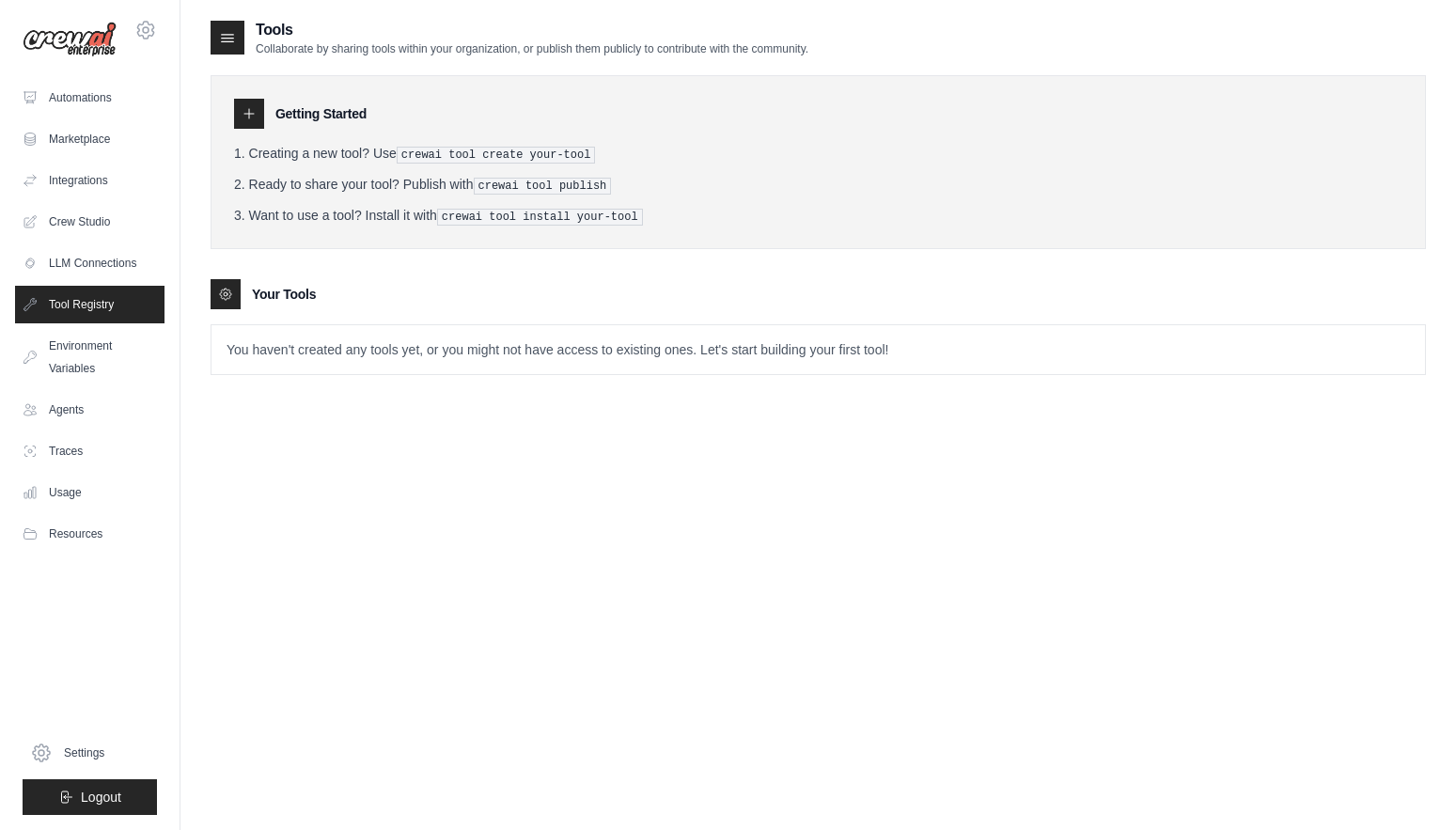 click on "Getting Started
Creating a new tool? Use
crewai tool create your-tool
Ready to share your tool? Publish with
crewai tool publish
Want to use a tool? Install it with
crewai tool install your-tool" at bounding box center [818, 162] 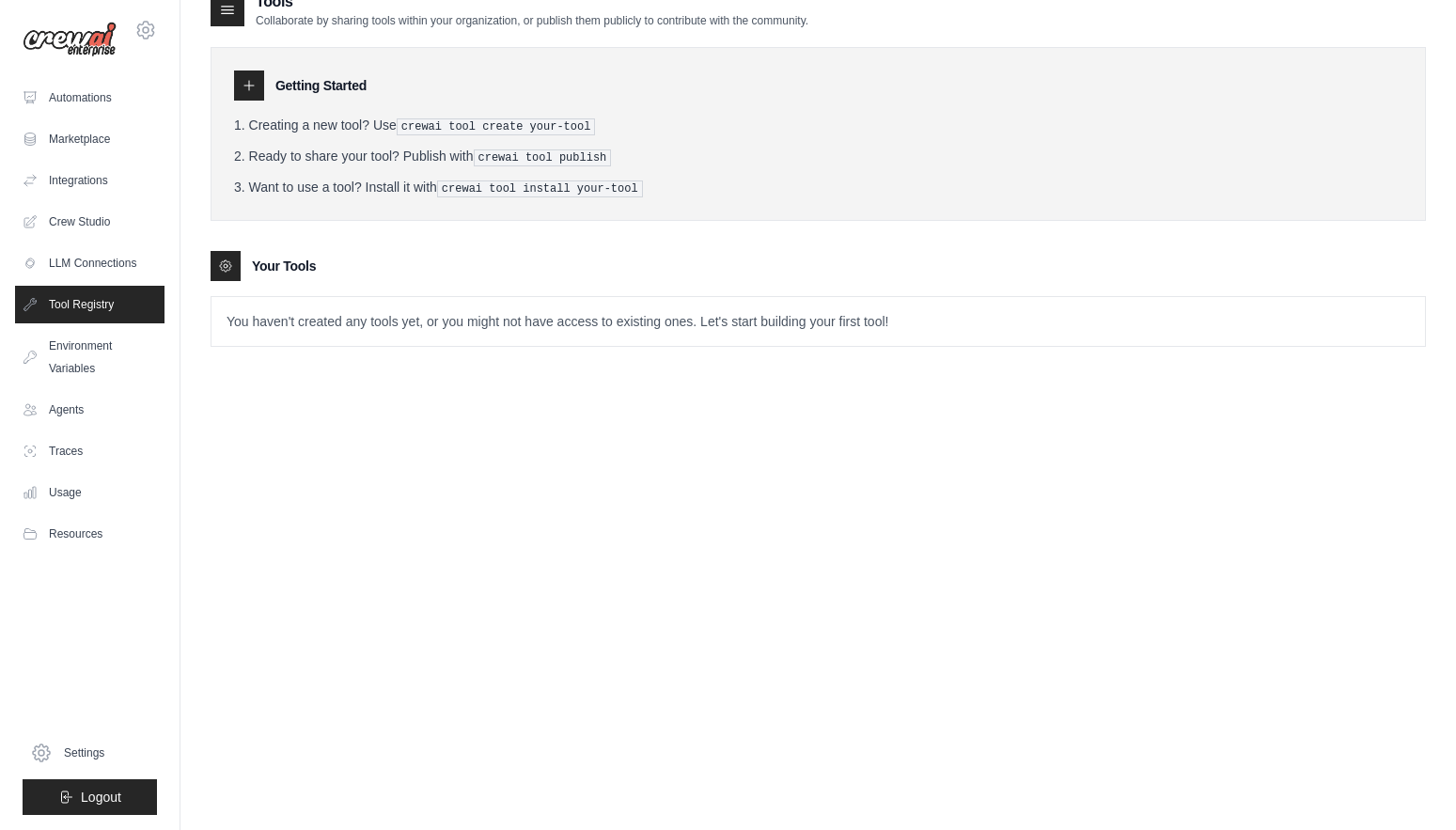 scroll, scrollTop: 38, scrollLeft: 0, axis: vertical 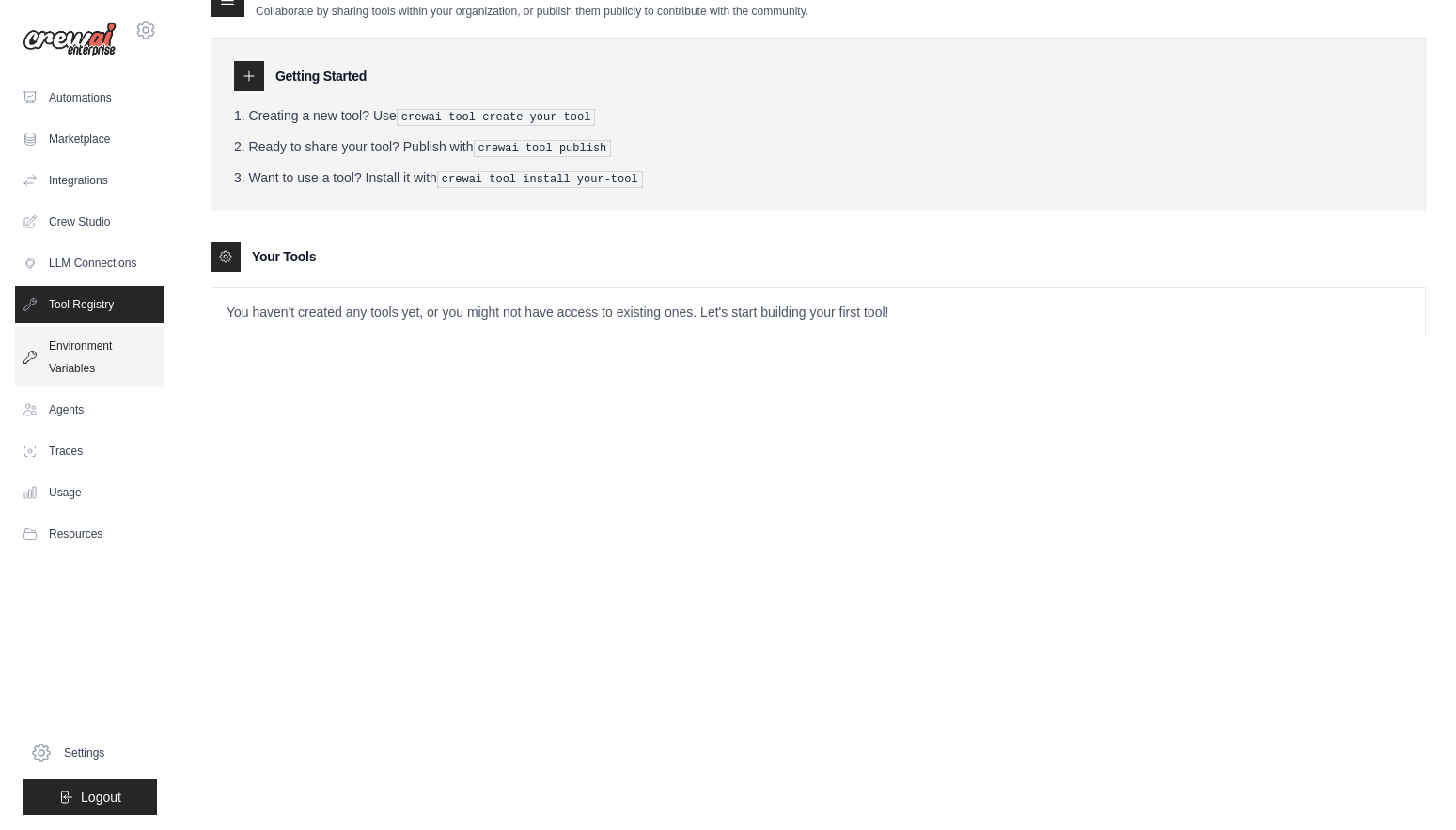 click on "Environment Variables" at bounding box center (89, 357) 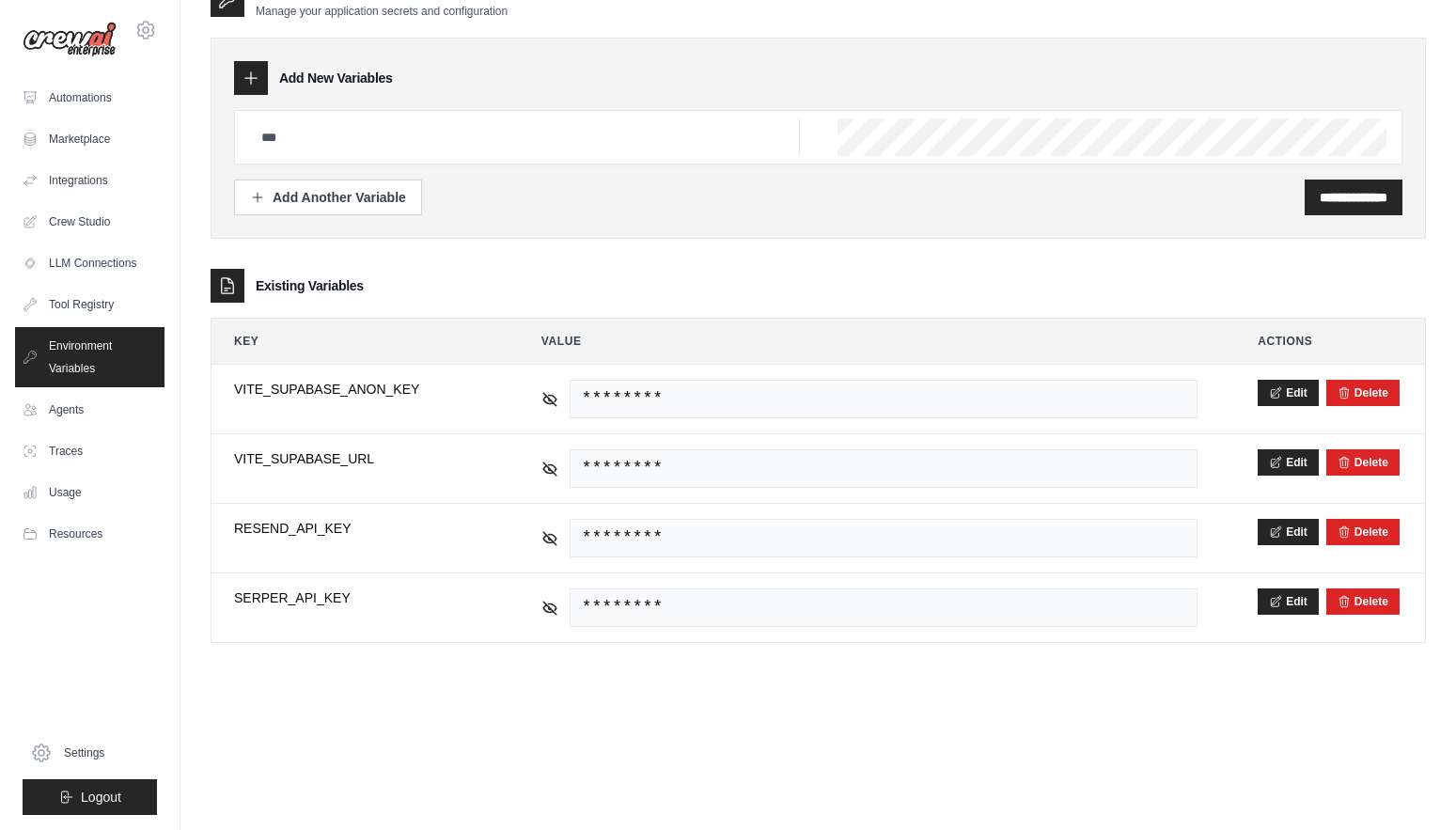 scroll, scrollTop: 0, scrollLeft: 0, axis: both 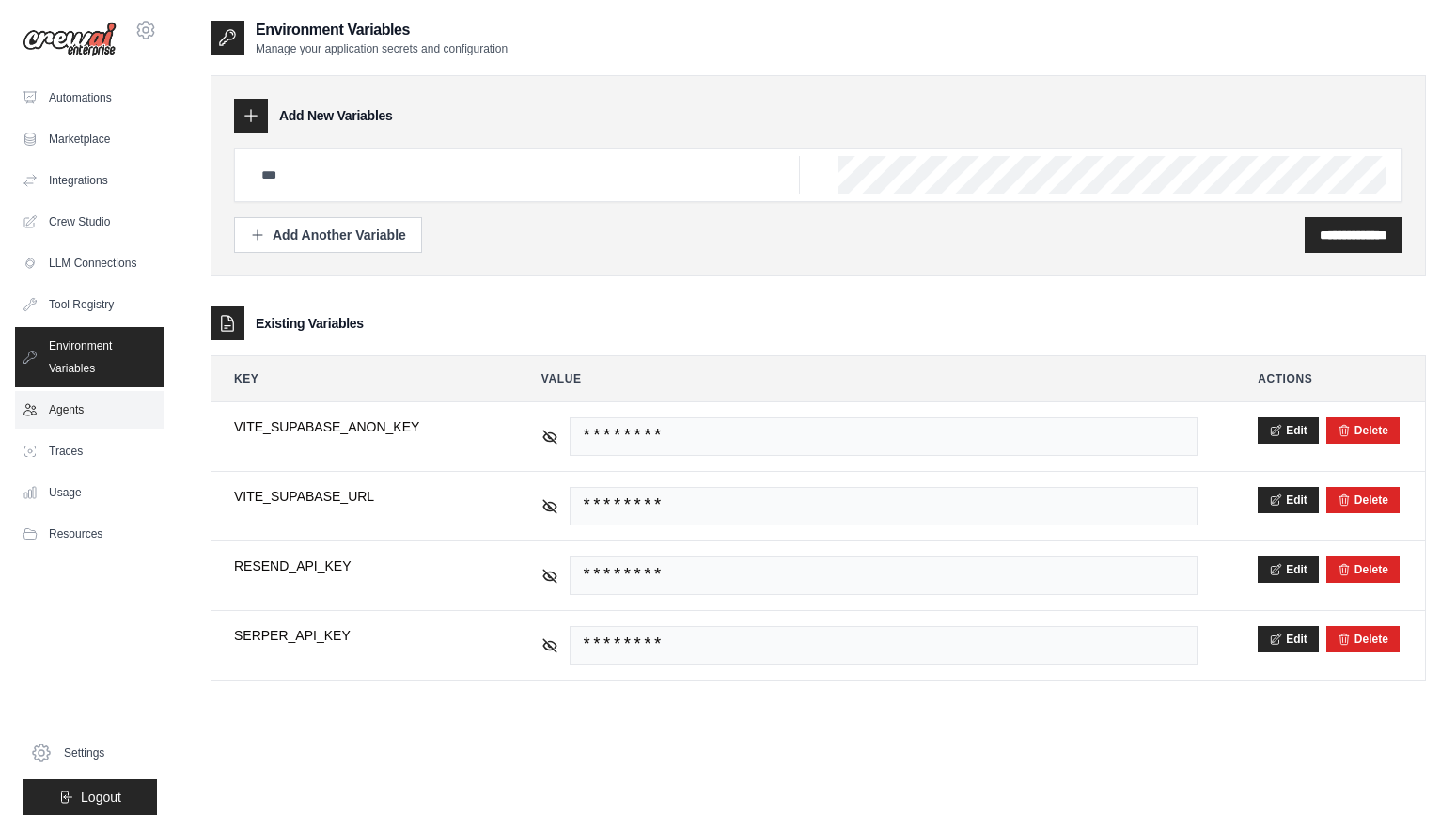click on "Agents" at bounding box center [89, 410] 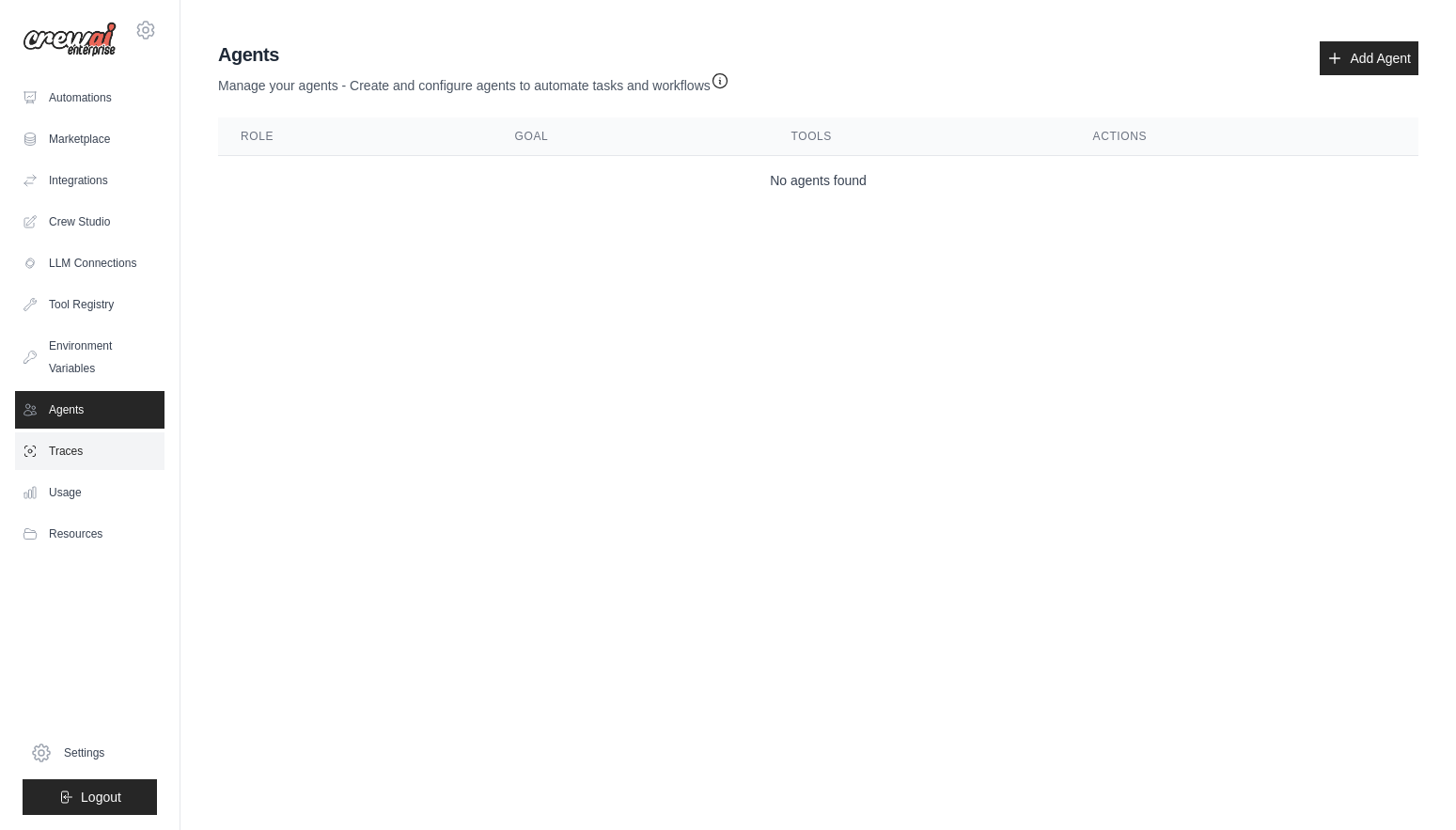 click on "Traces" at bounding box center (89, 451) 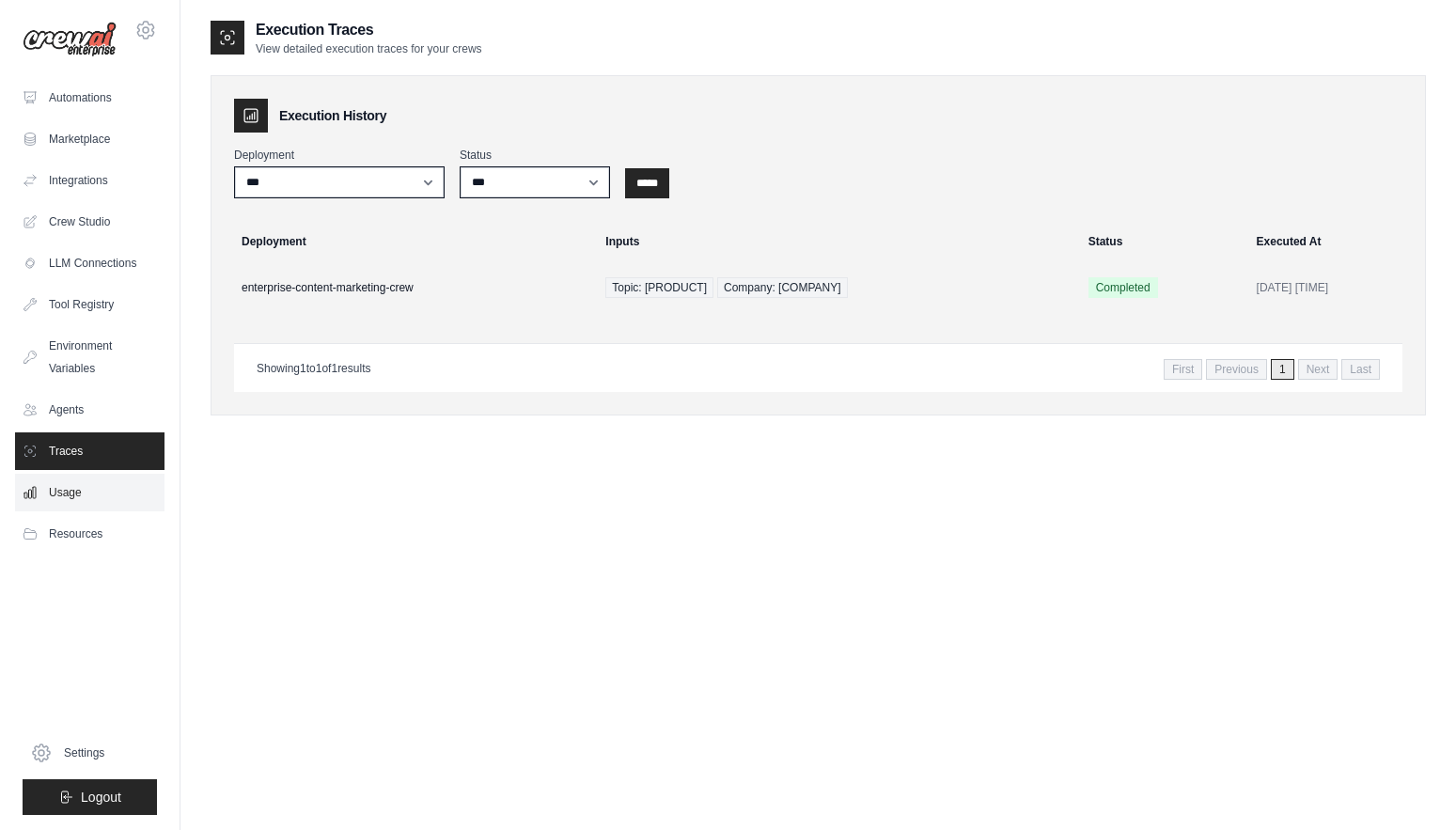 click on "Usage" at bounding box center (89, 493) 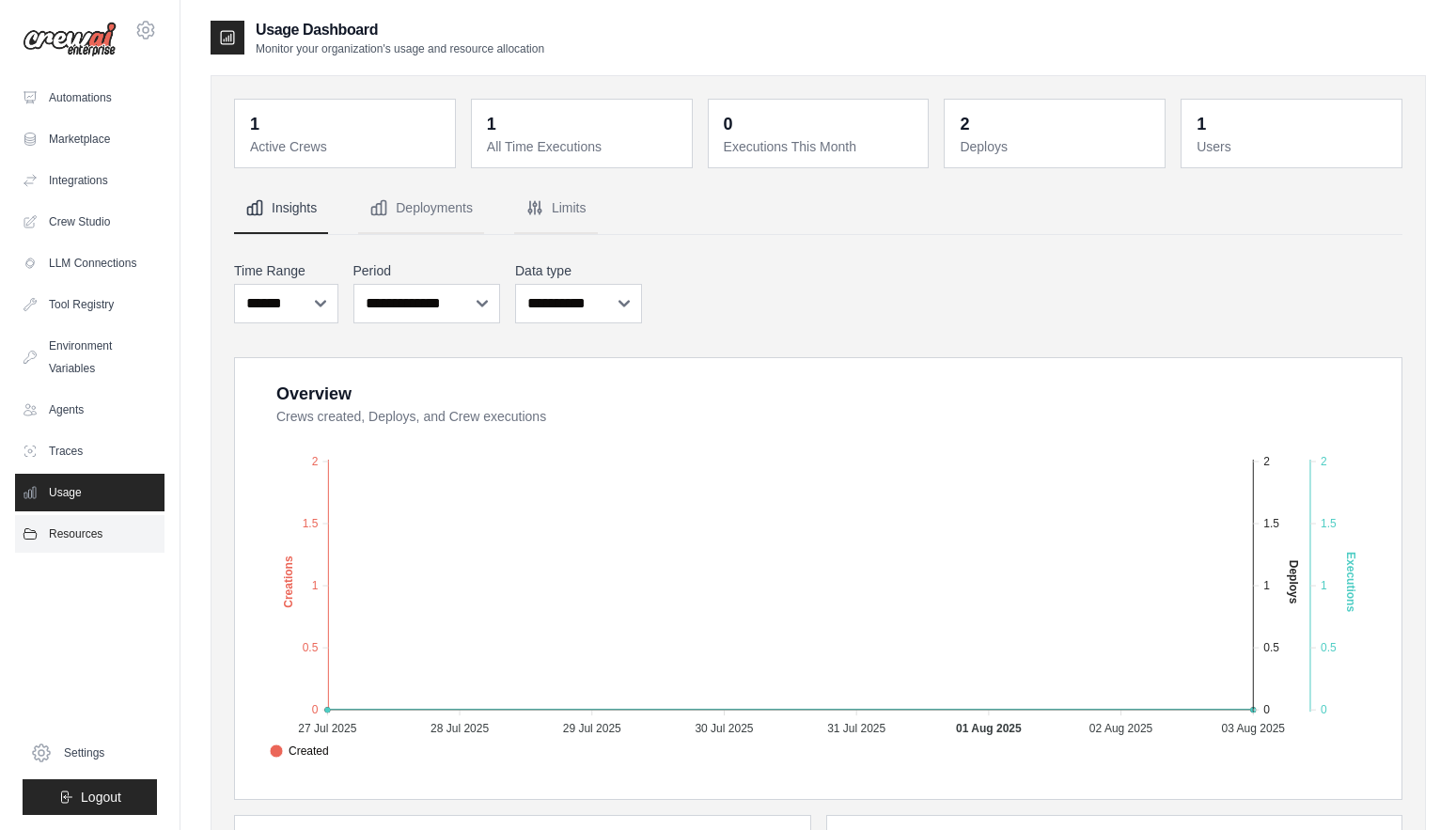click on "Resources" at bounding box center [89, 534] 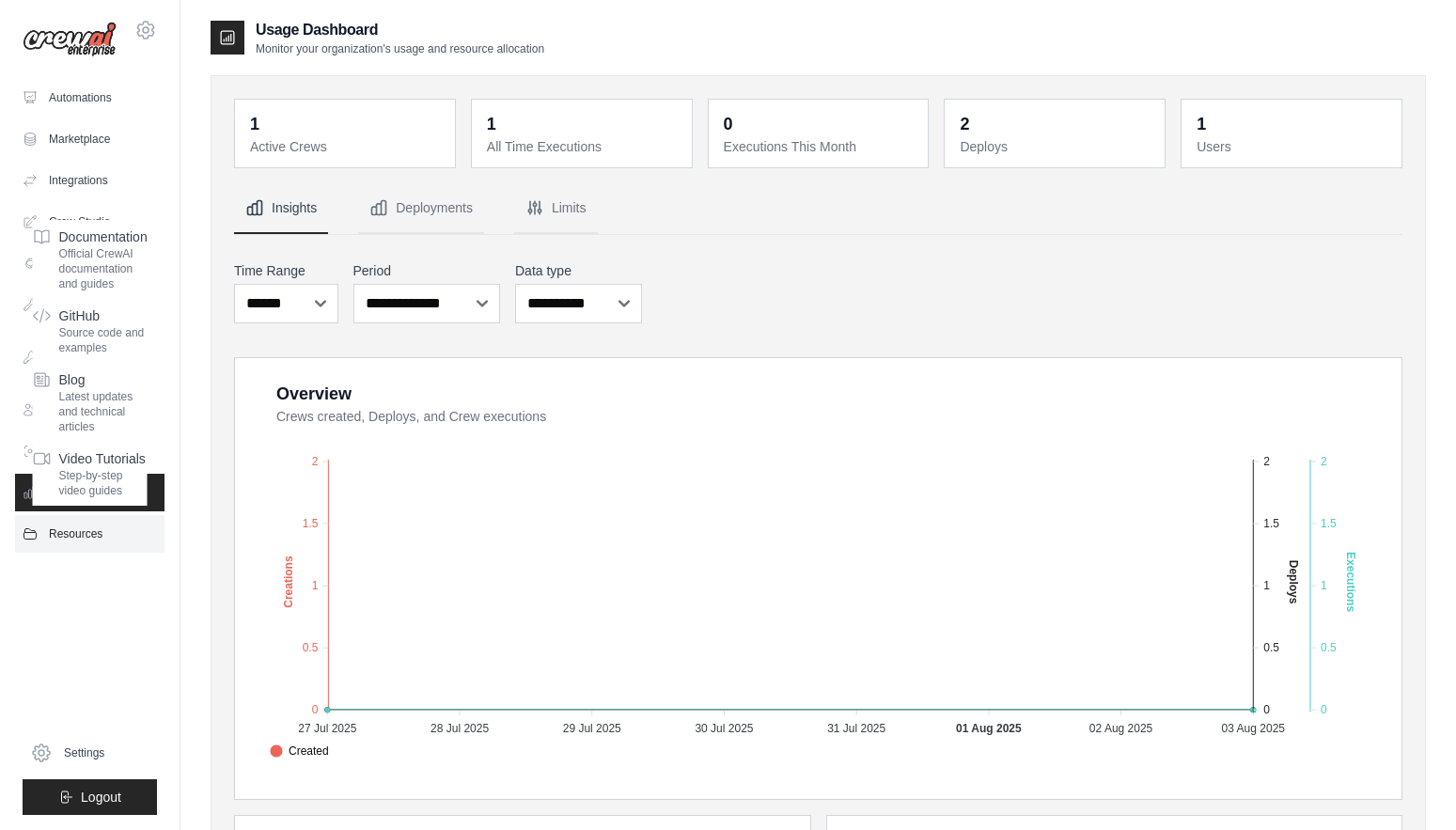 click on "Resources" at bounding box center (89, 534) 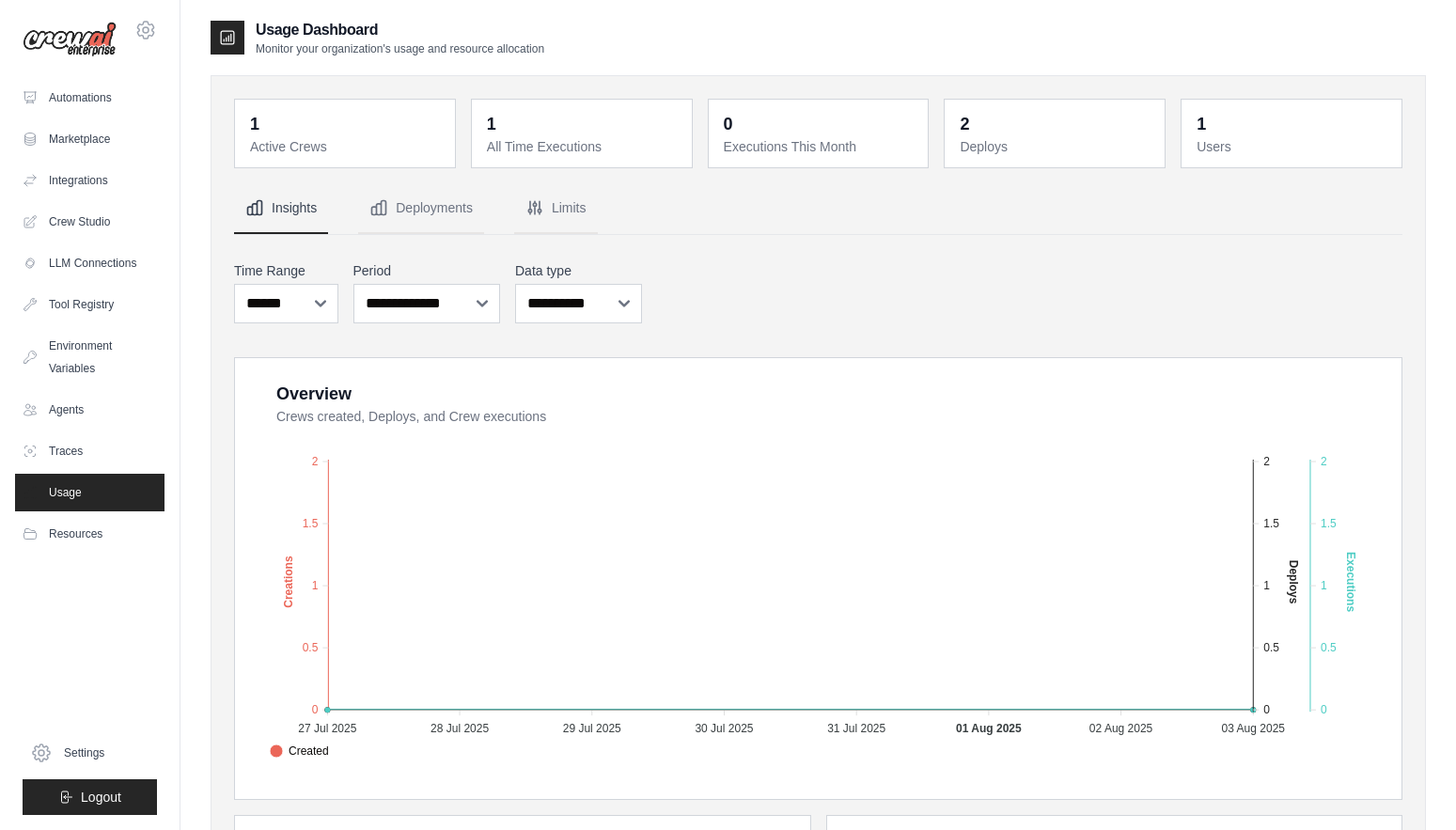 click on "Usage" at bounding box center [89, 493] 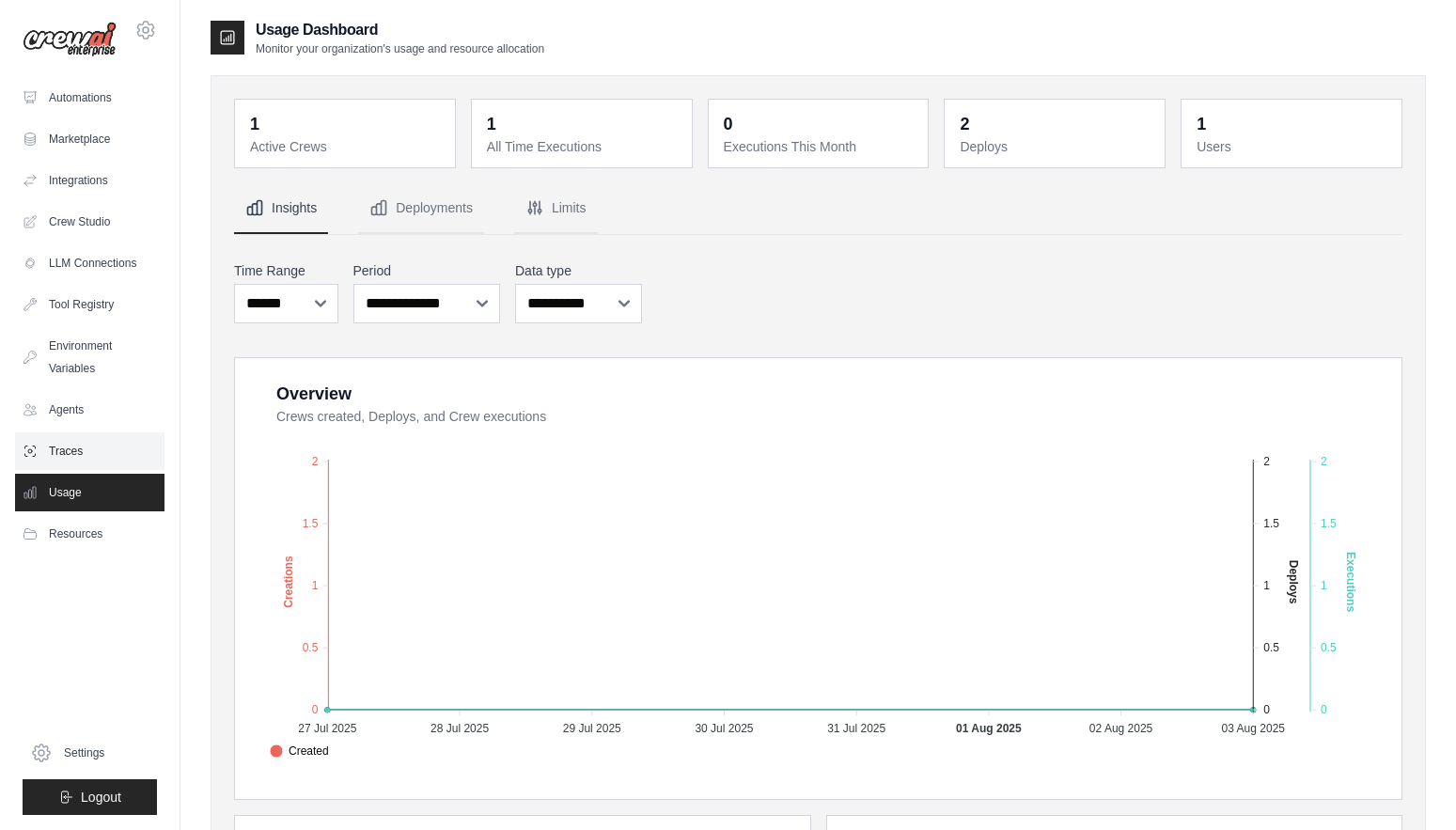 click on "Traces" at bounding box center [89, 451] 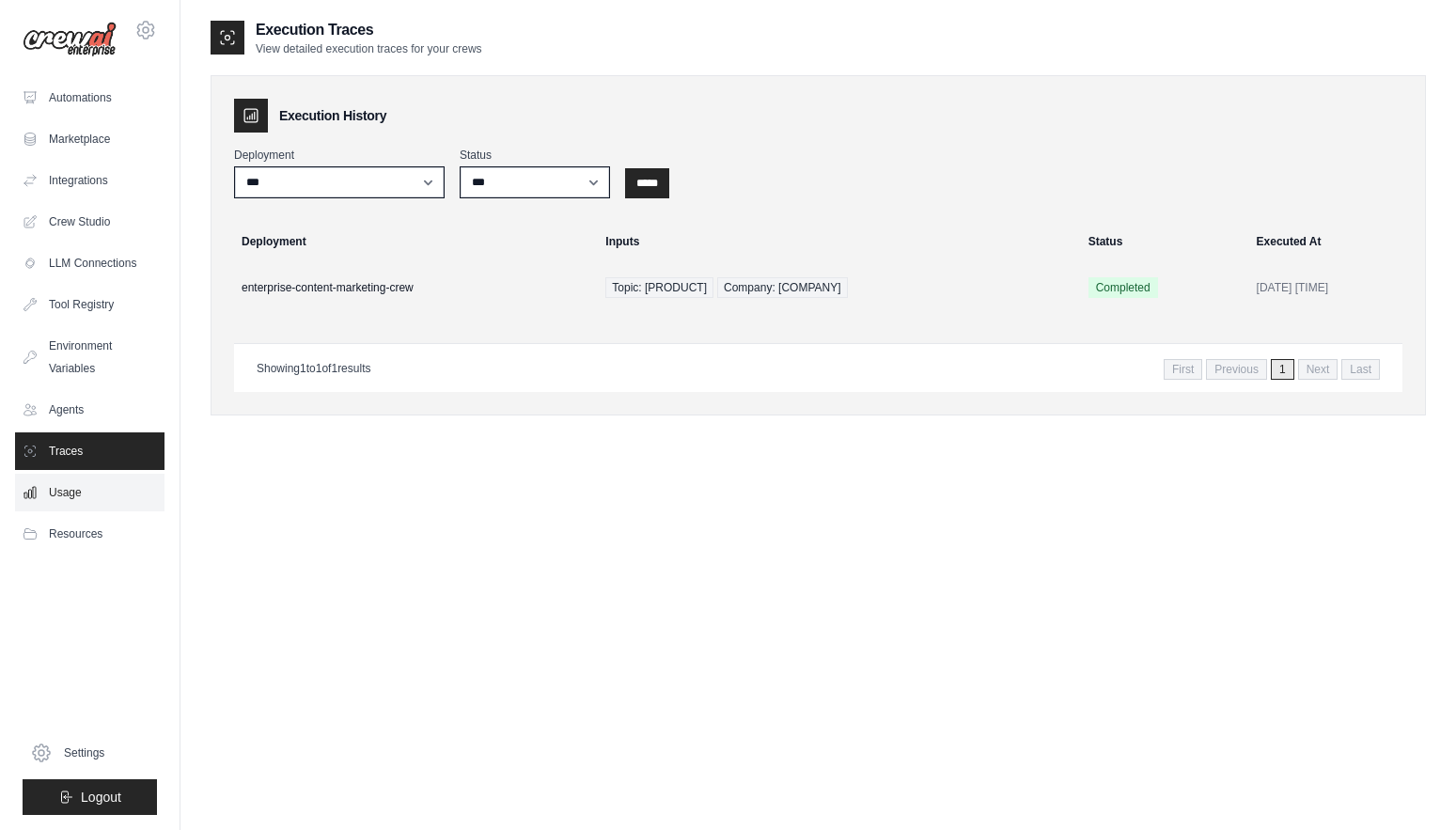 click on "Usage" at bounding box center [89, 493] 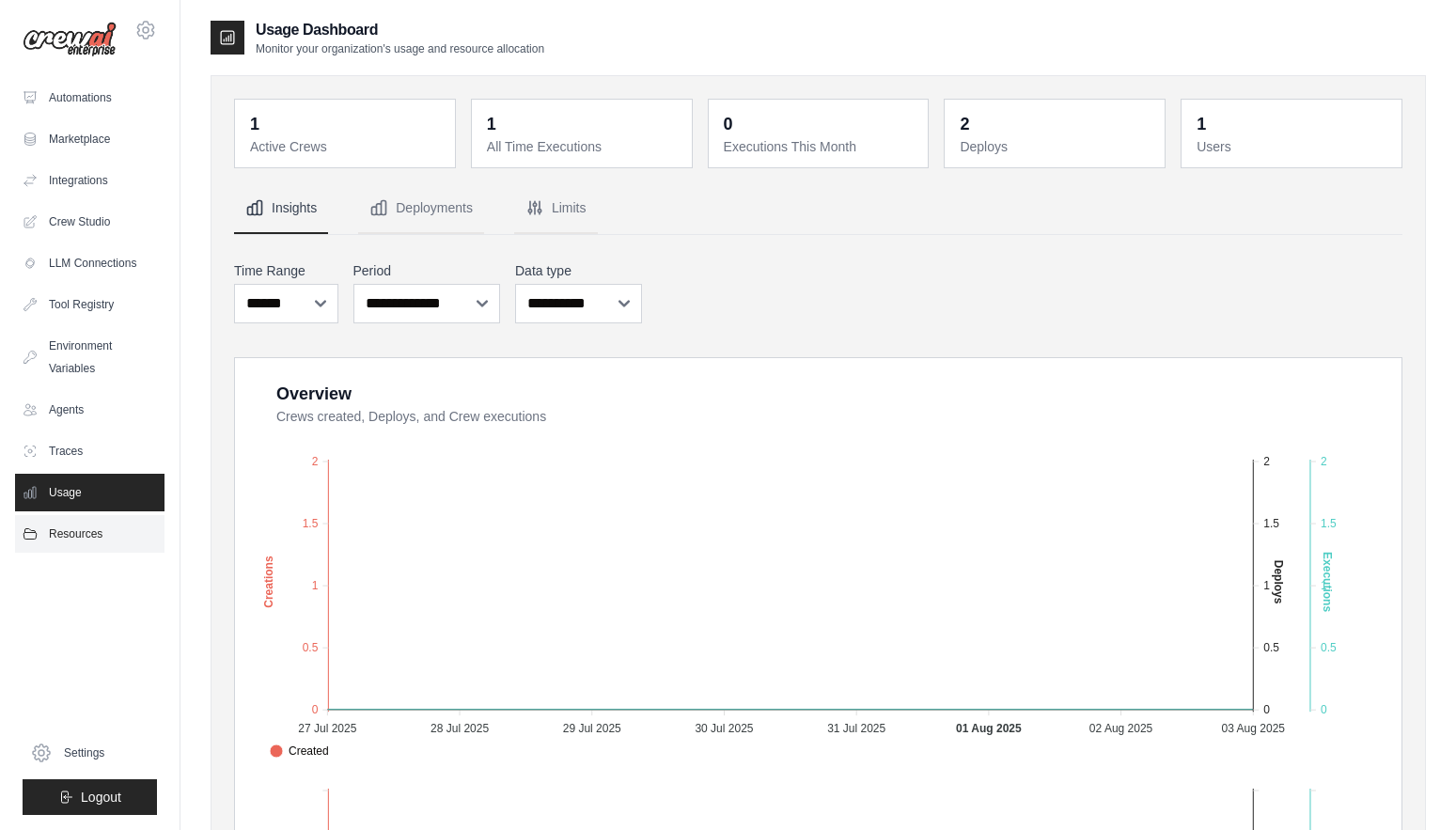 click on "Resources" at bounding box center [89, 534] 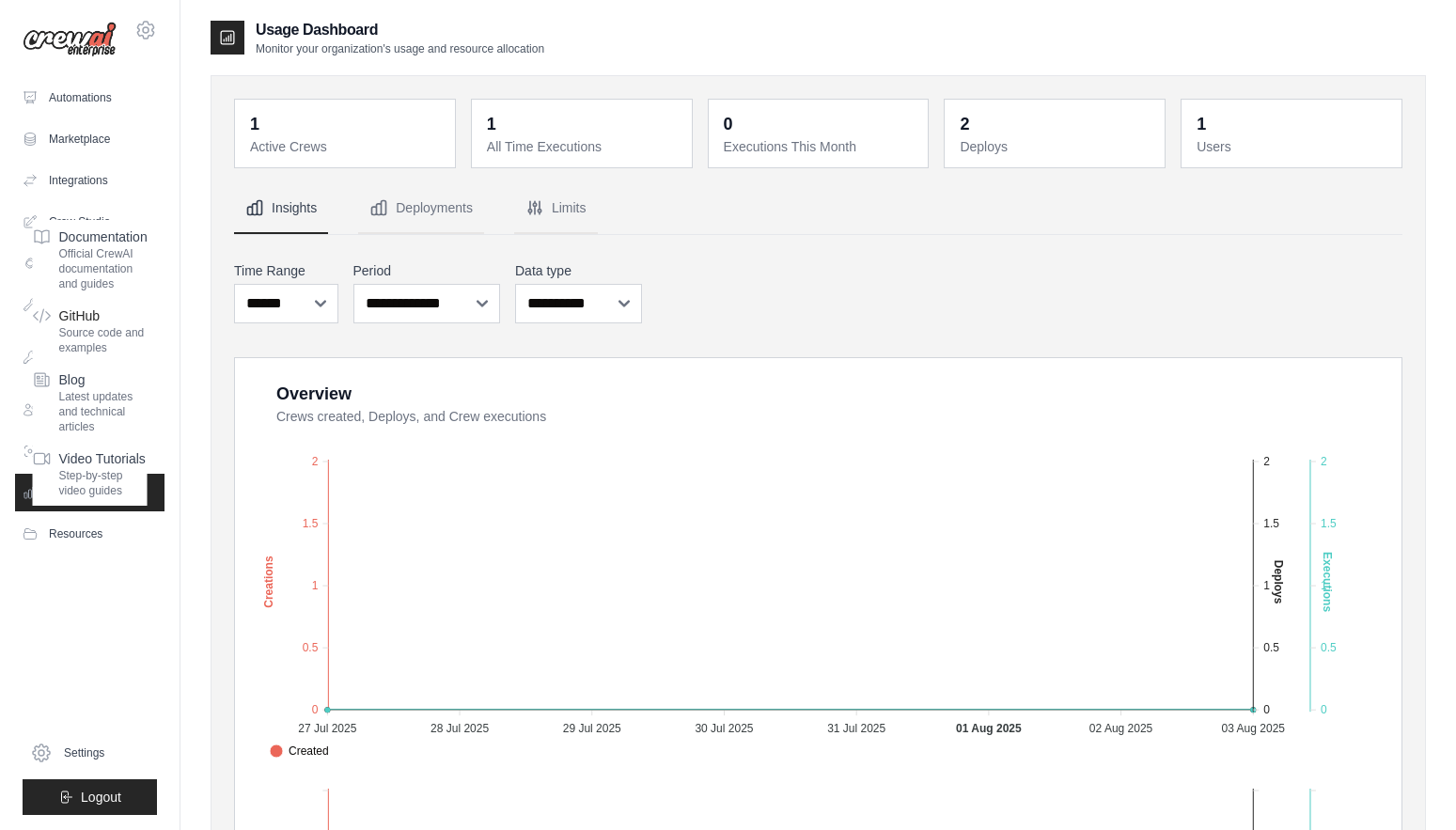 click on "Source code and examples" at bounding box center (103, 340) 